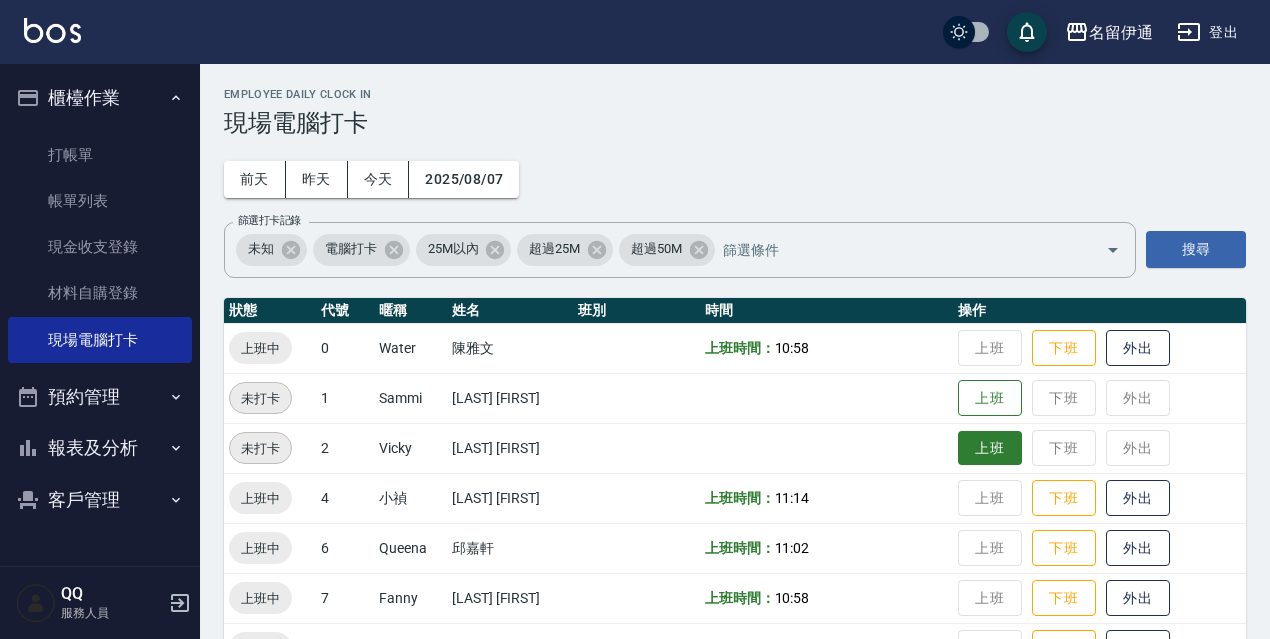 scroll, scrollTop: 300, scrollLeft: 0, axis: vertical 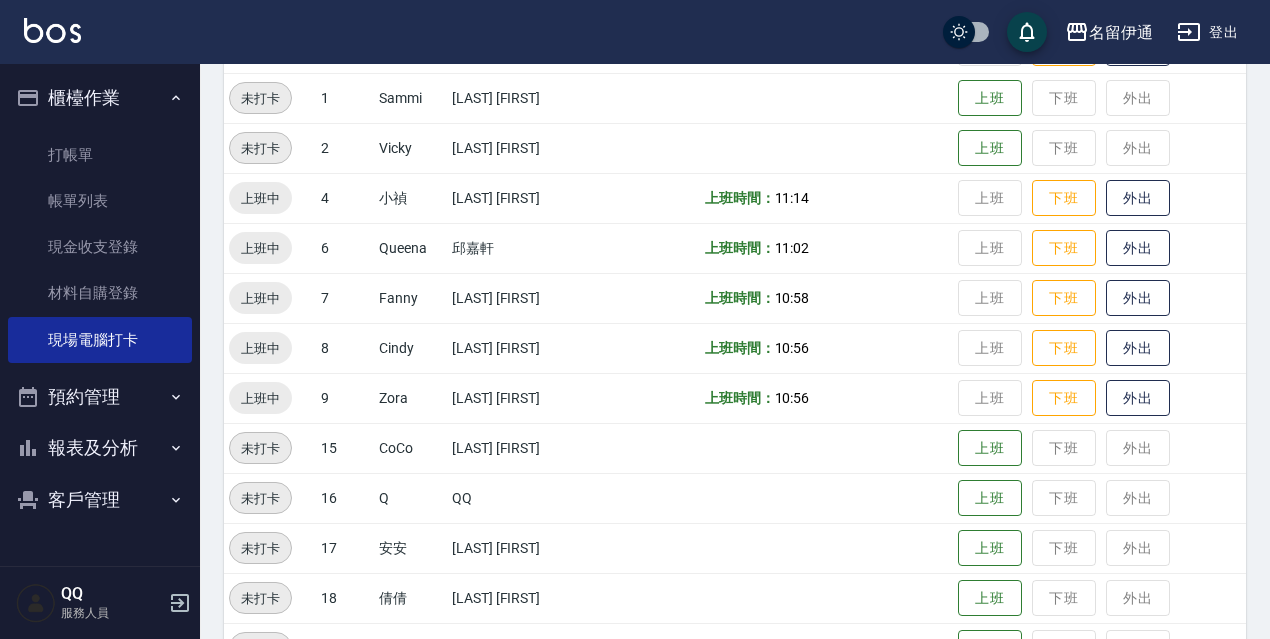 click on "登出" at bounding box center (1207, 32) 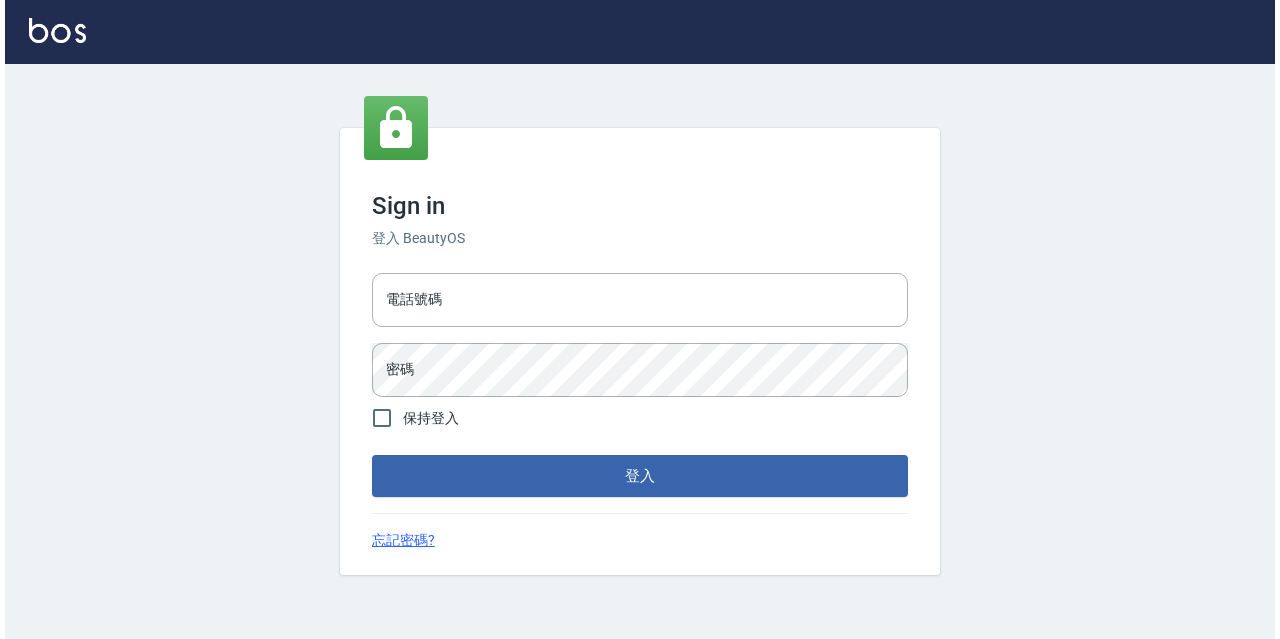 scroll, scrollTop: 0, scrollLeft: 0, axis: both 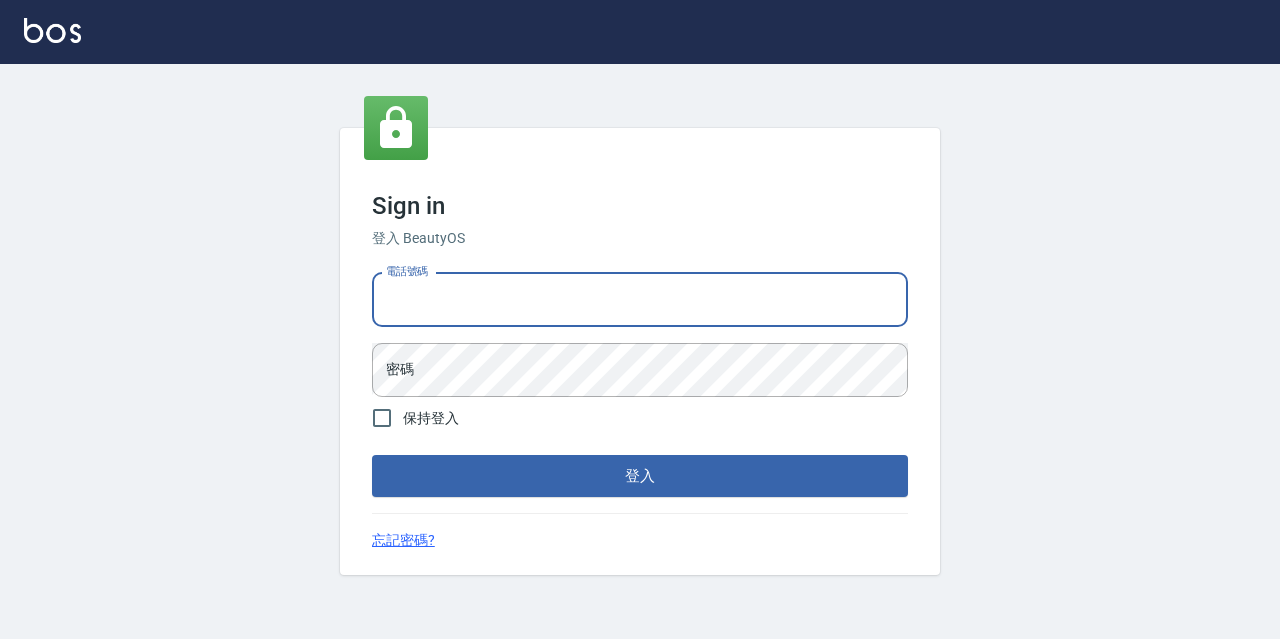 click on "電話號碼" at bounding box center (640, 300) 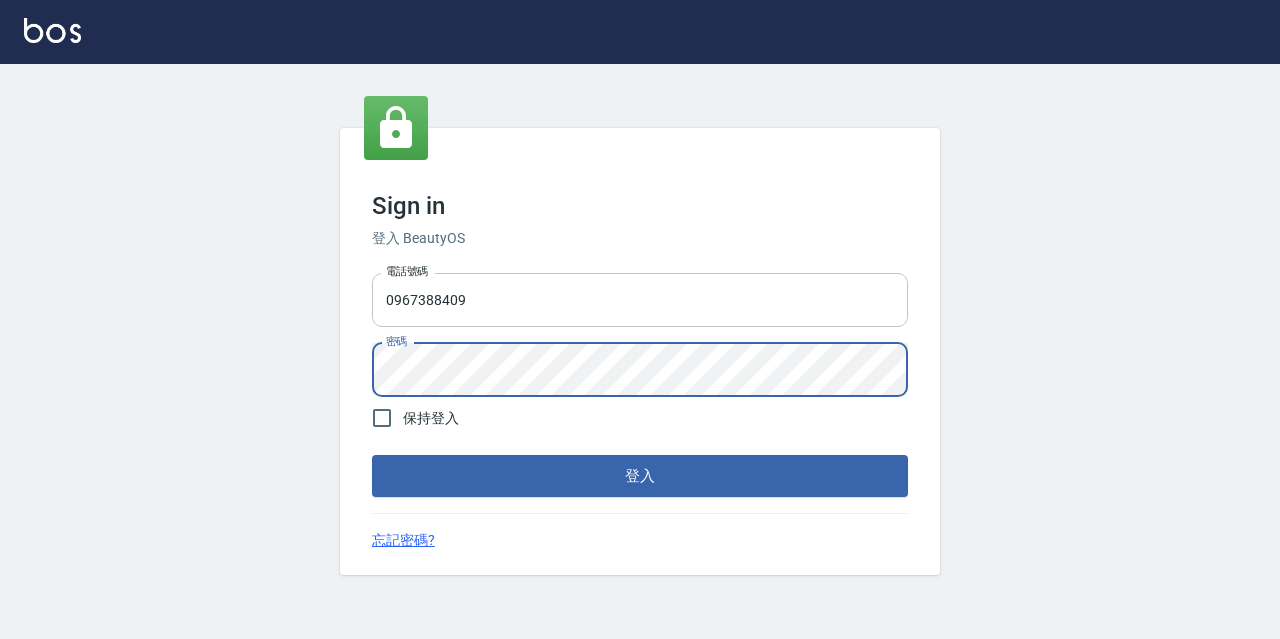 click on "登入" at bounding box center [640, 476] 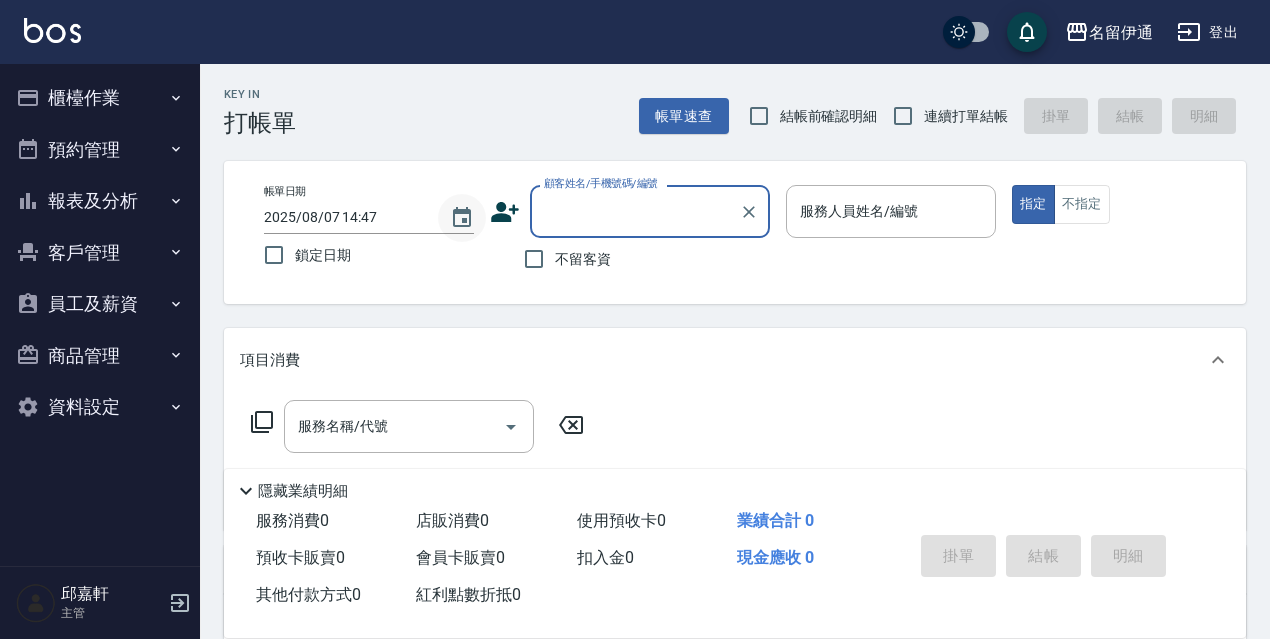 click at bounding box center [462, 218] 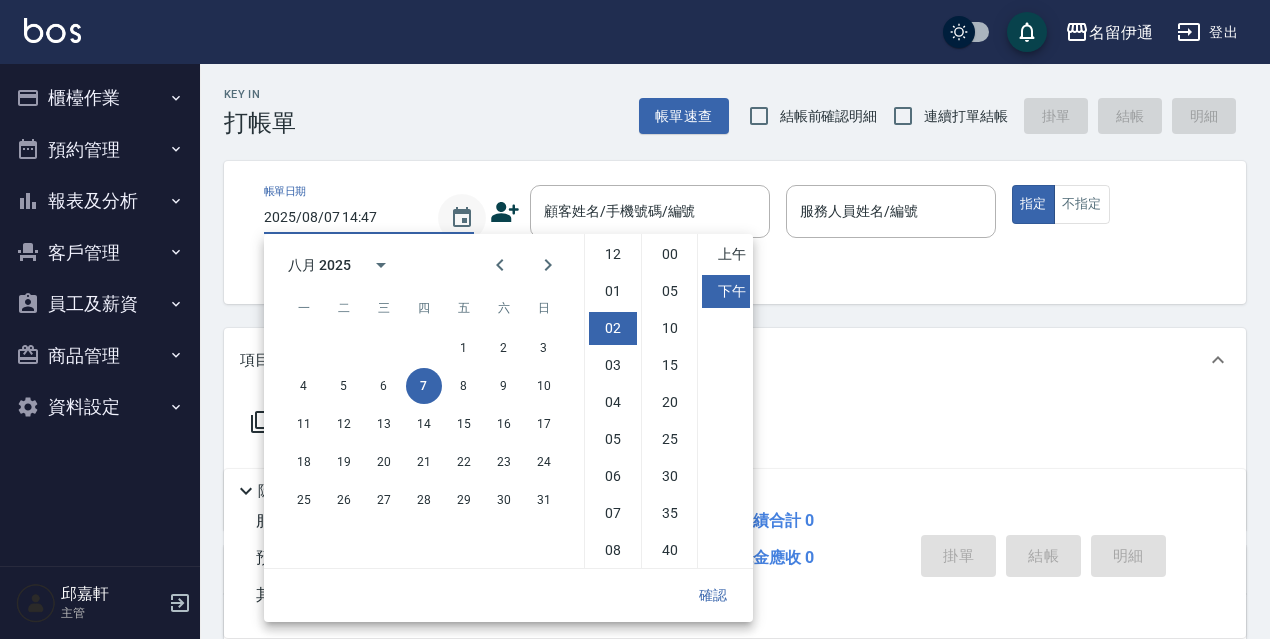 scroll, scrollTop: 74, scrollLeft: 0, axis: vertical 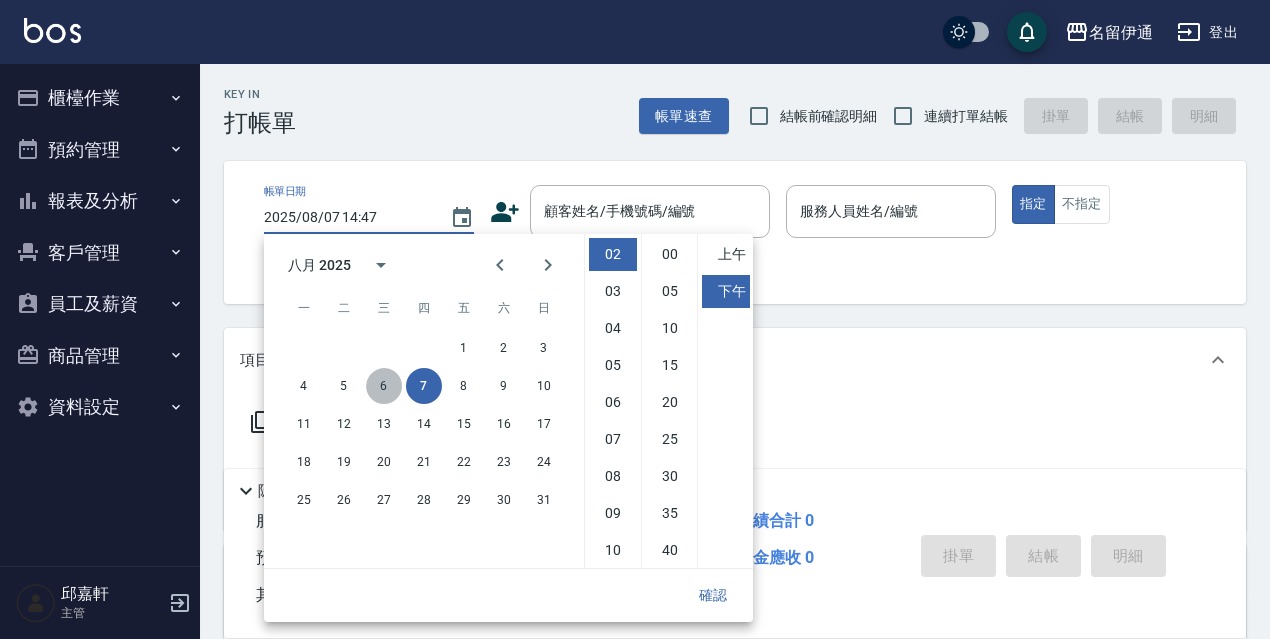 drag, startPoint x: 394, startPoint y: 385, endPoint x: 416, endPoint y: 399, distance: 26.076809 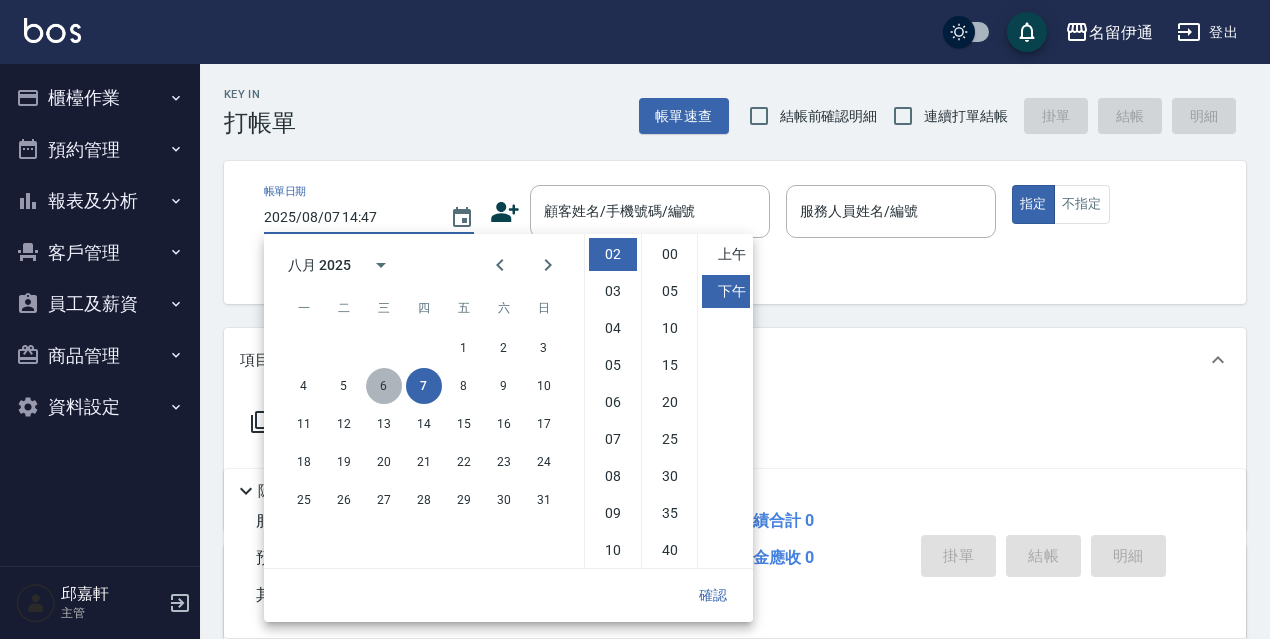 click on "6" at bounding box center (384, 386) 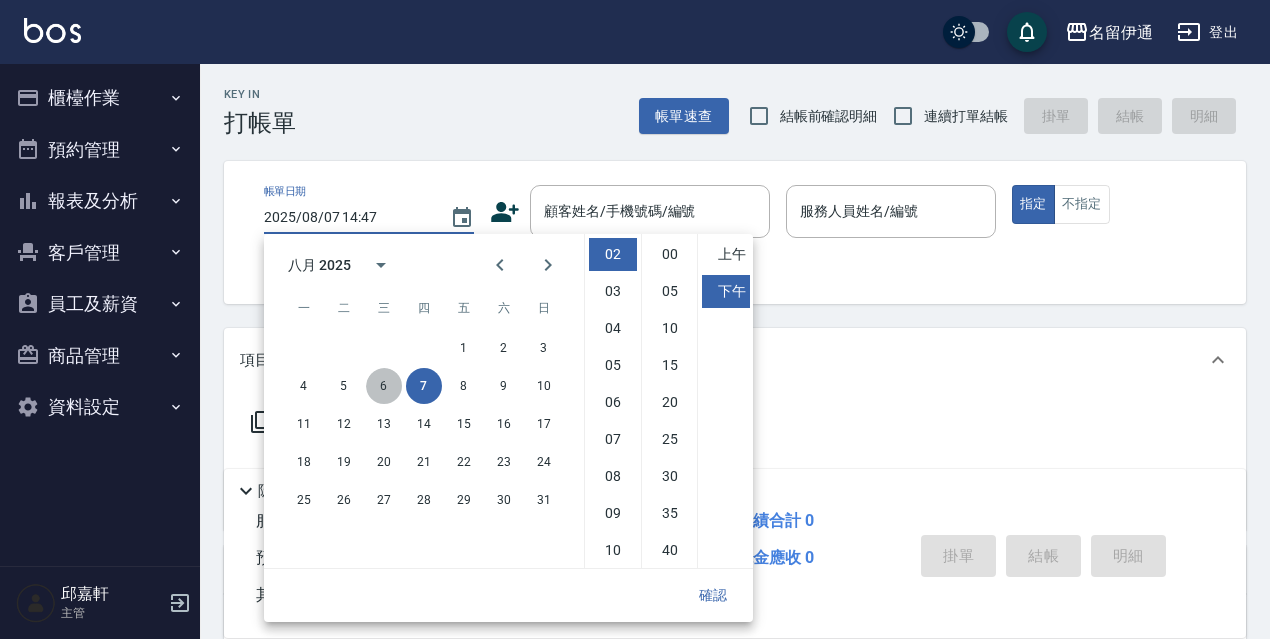 type on "2025/08/06 14:47" 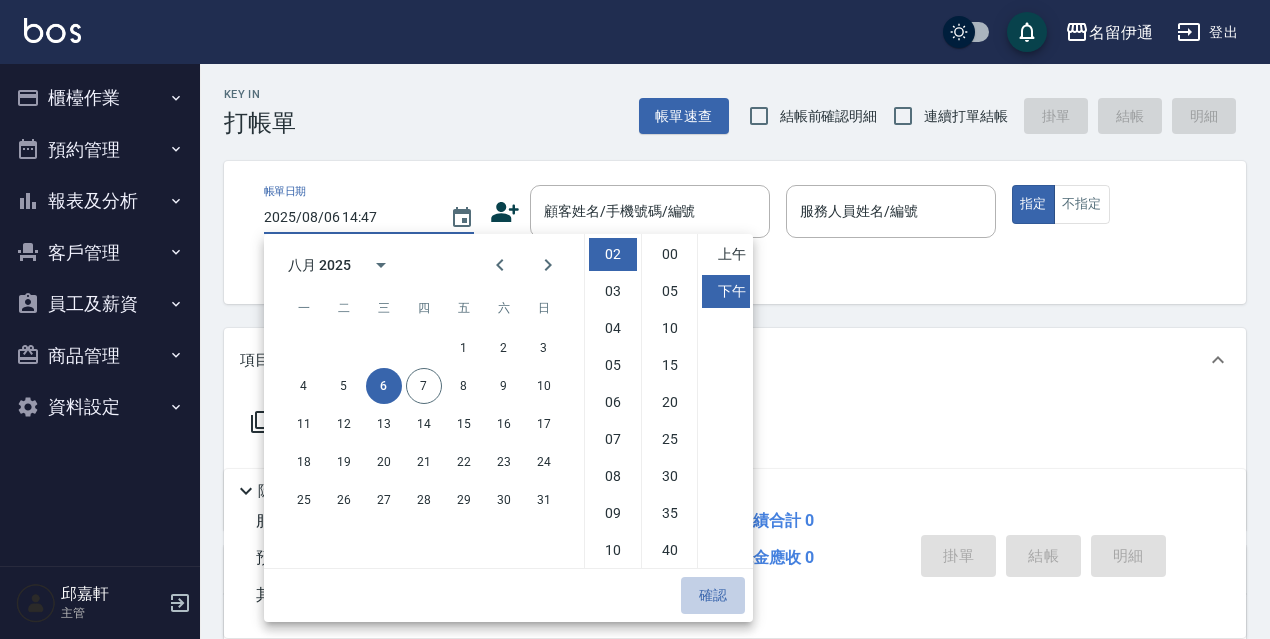 click on "確認" at bounding box center [713, 595] 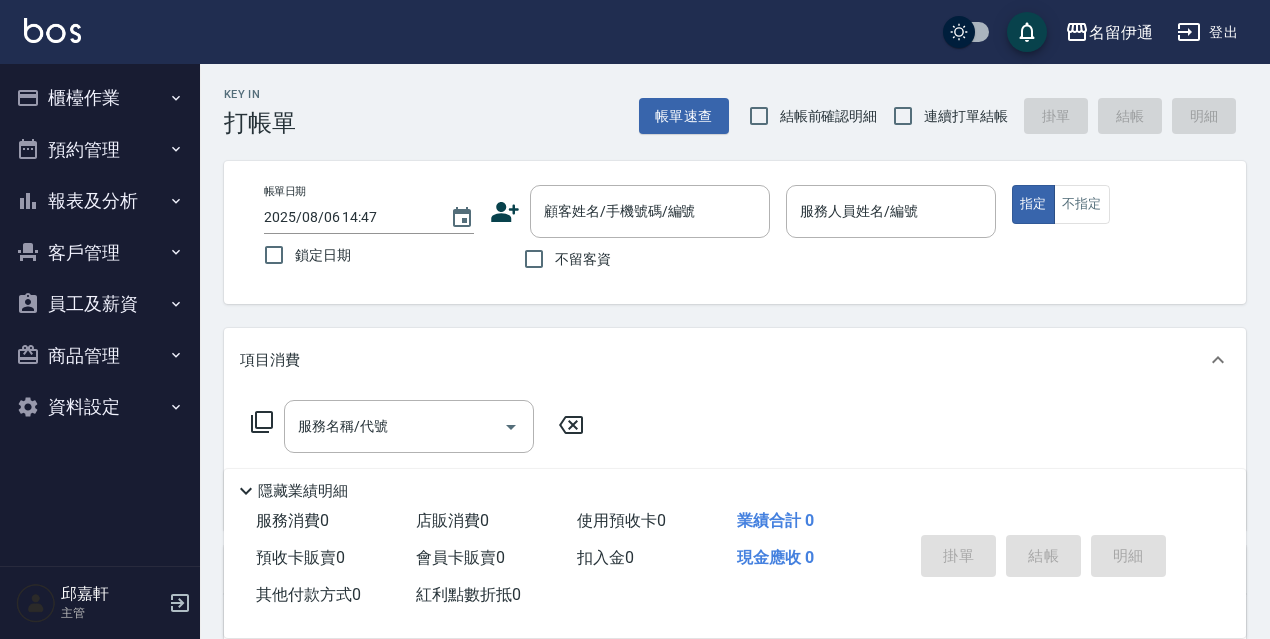click on "鎖定日期" at bounding box center (323, 255) 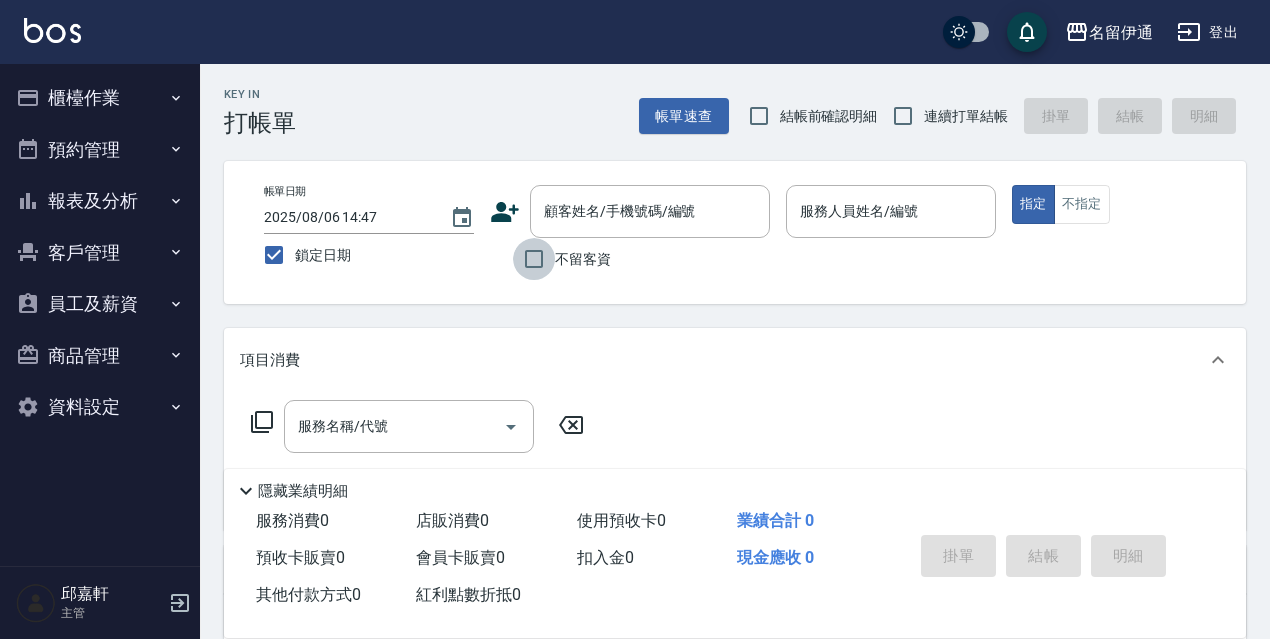 click on "不留客資" at bounding box center [534, 259] 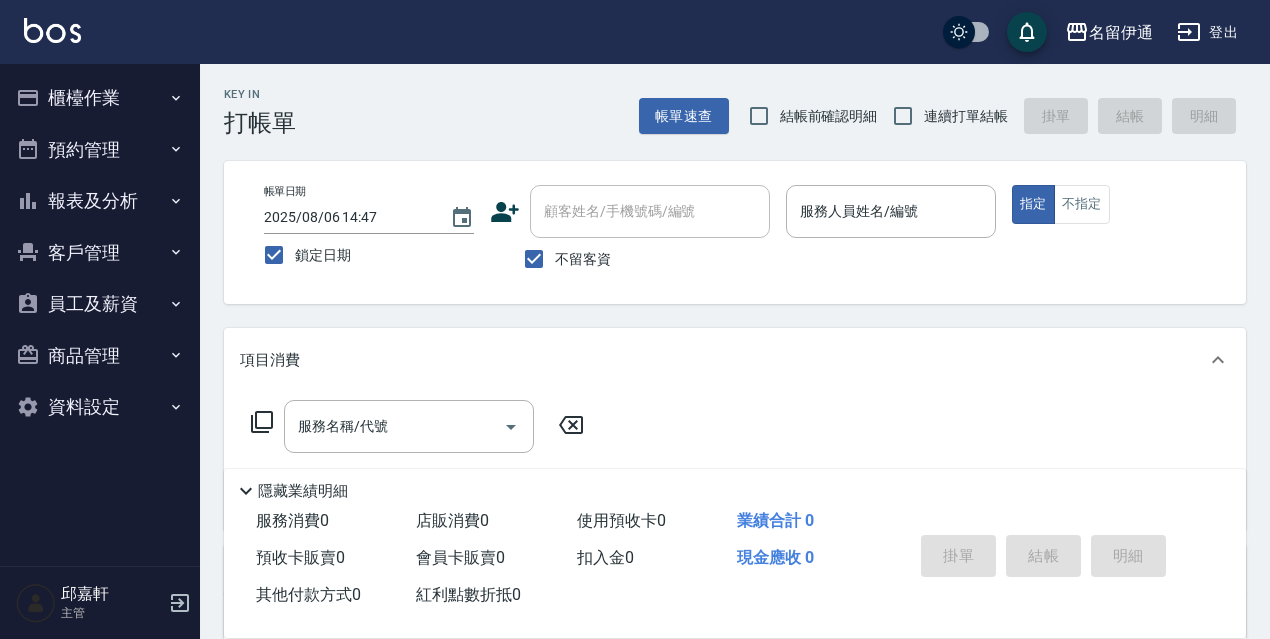 click on "結帳前確認明細" at bounding box center (829, 116) 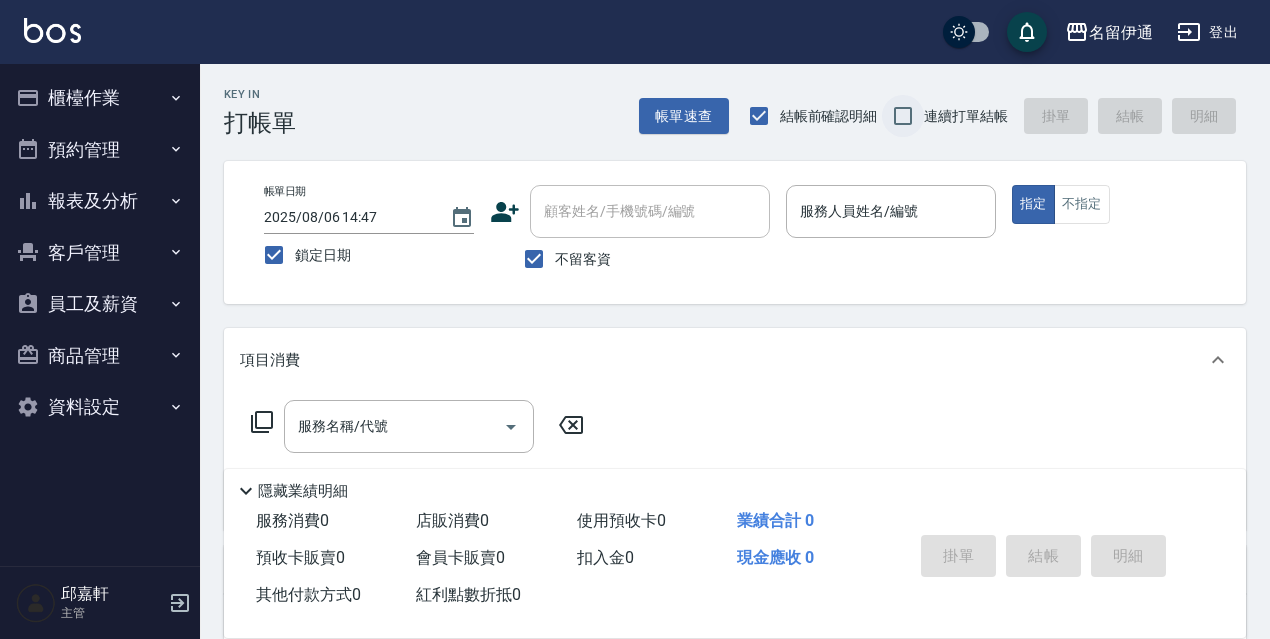click on "連續打單結帳" at bounding box center [903, 116] 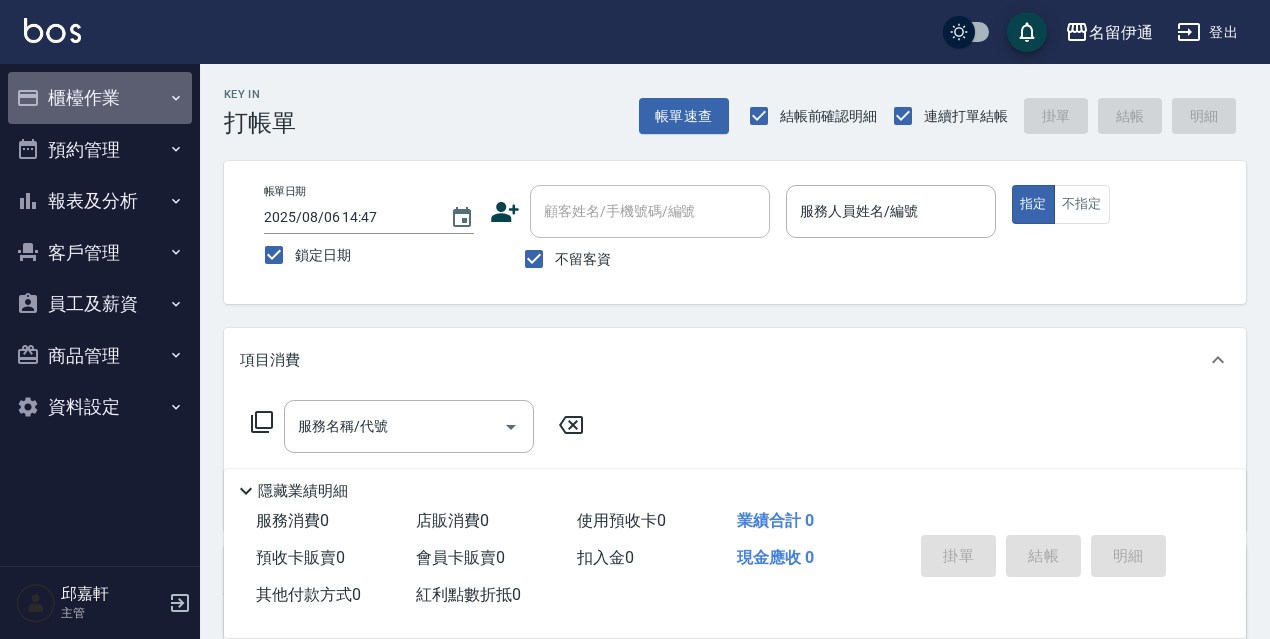 click on "櫃檯作業" at bounding box center (100, 98) 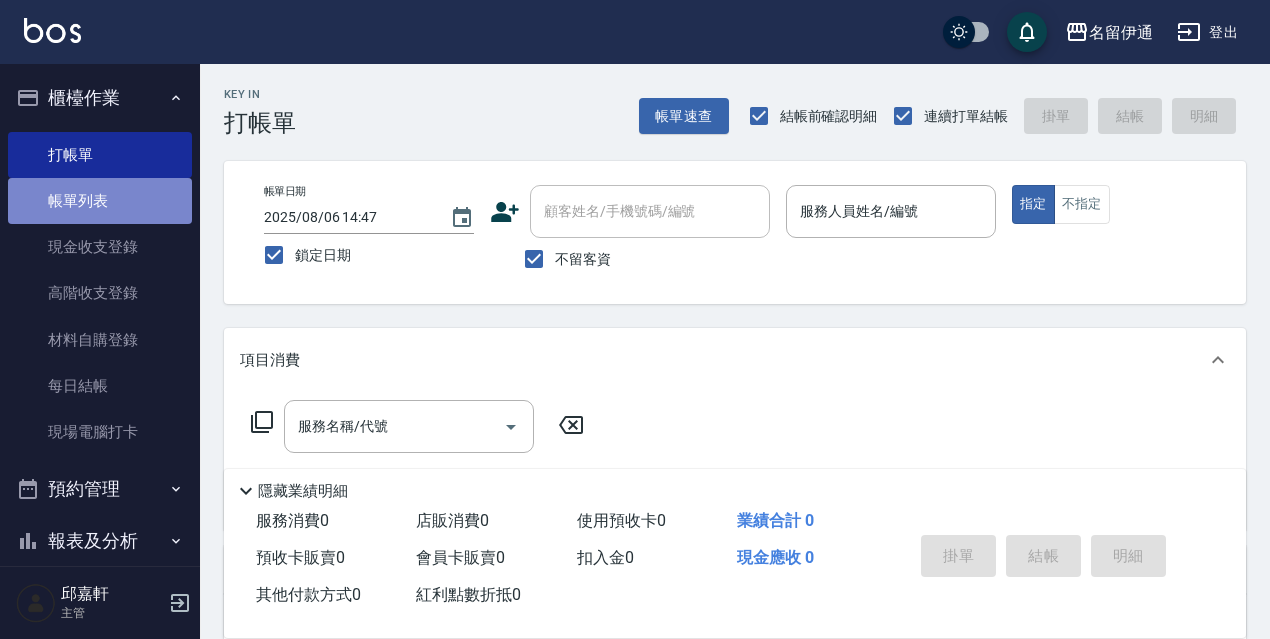 click on "帳單列表" at bounding box center [100, 201] 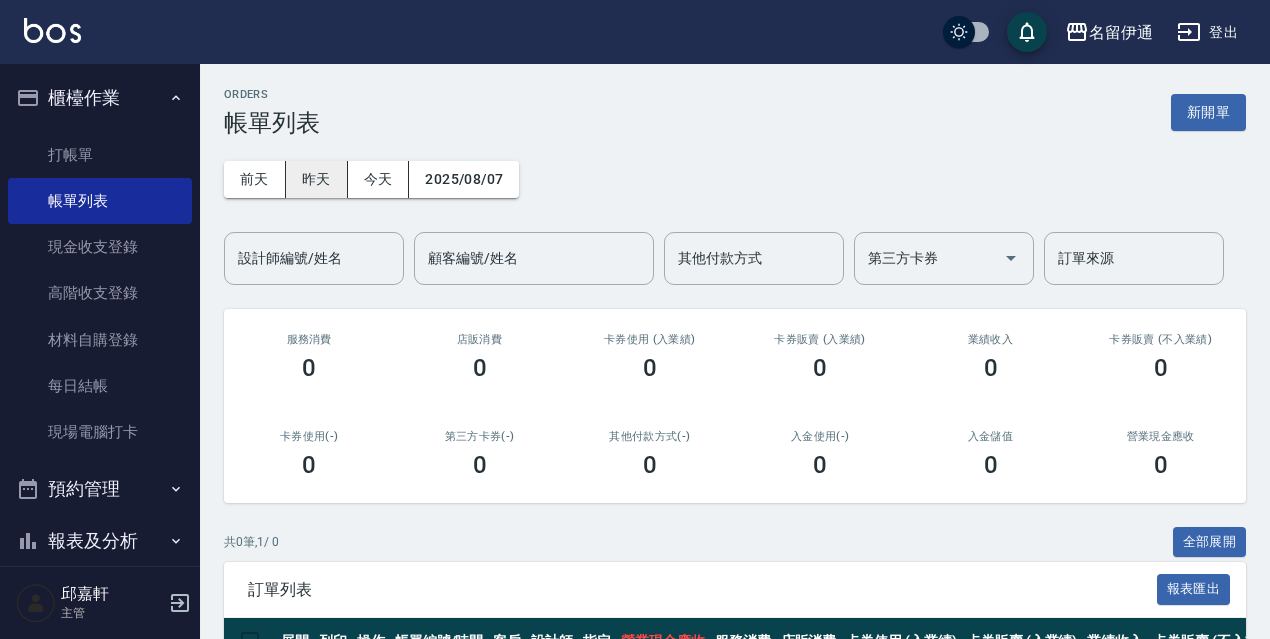 drag, startPoint x: 295, startPoint y: 150, endPoint x: 316, endPoint y: 167, distance: 27.018513 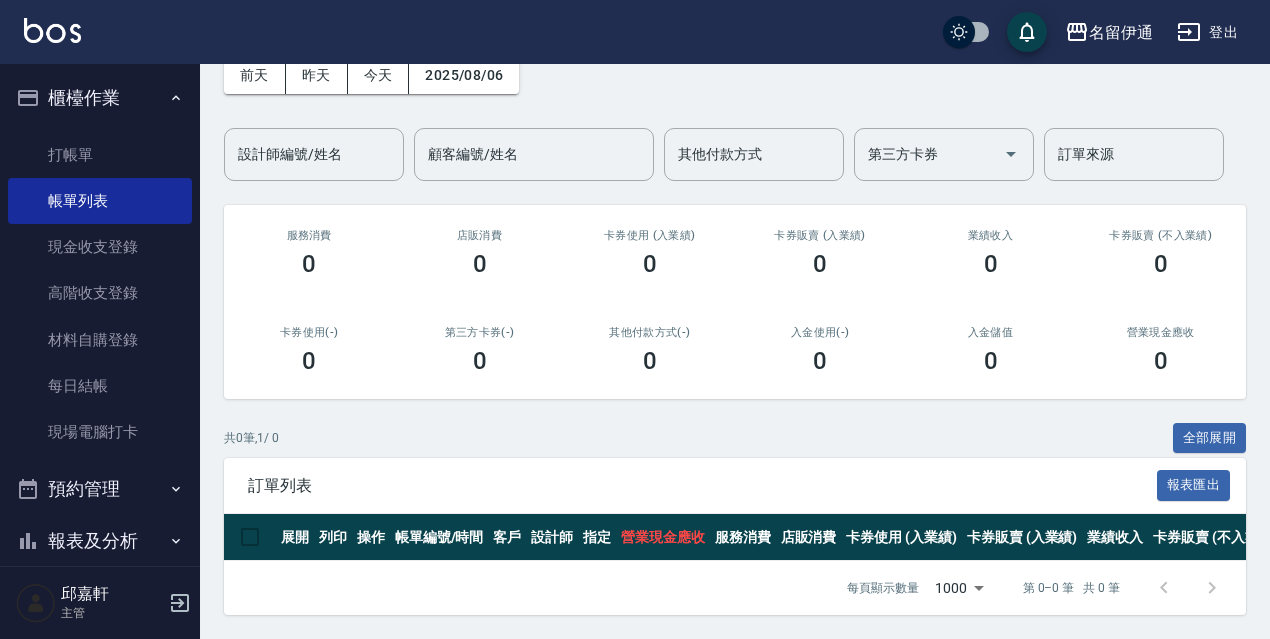 scroll, scrollTop: 0, scrollLeft: 0, axis: both 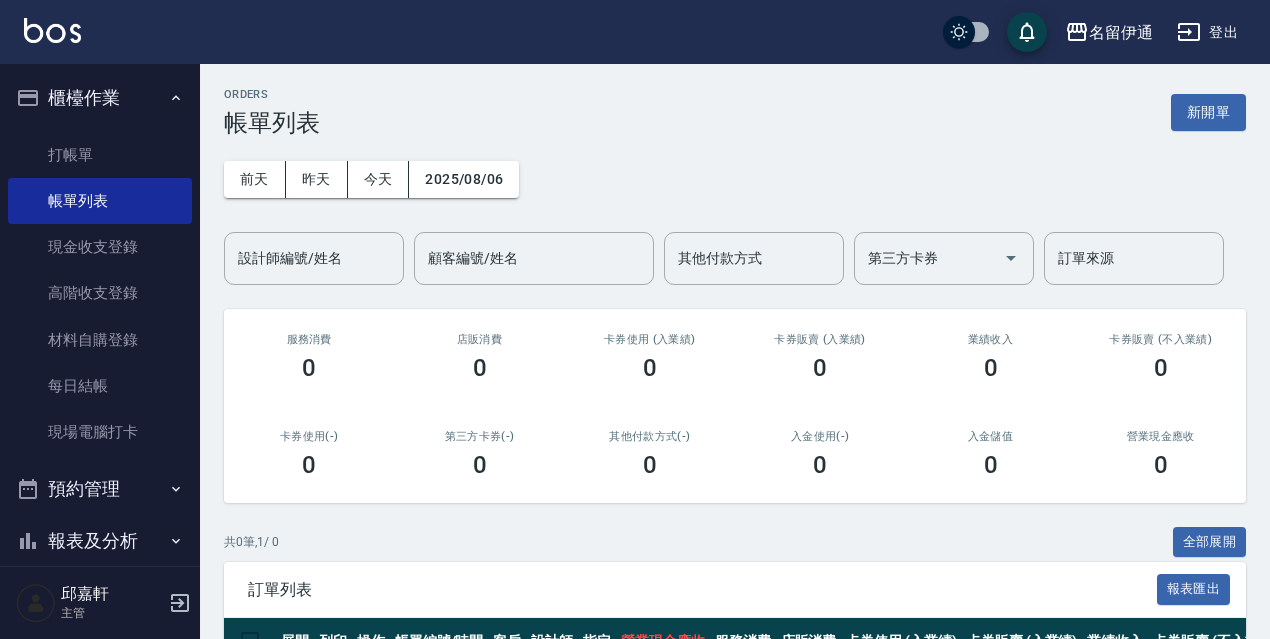 click on "前天 昨天 今天 2025/08/06 設計師編號/姓名 設計師編號/姓名 顧客編號/姓名 顧客編號/姓名 其他付款方式 其他付款方式 第三方卡券 第三方卡券 訂單來源 訂單來源" at bounding box center [735, 211] 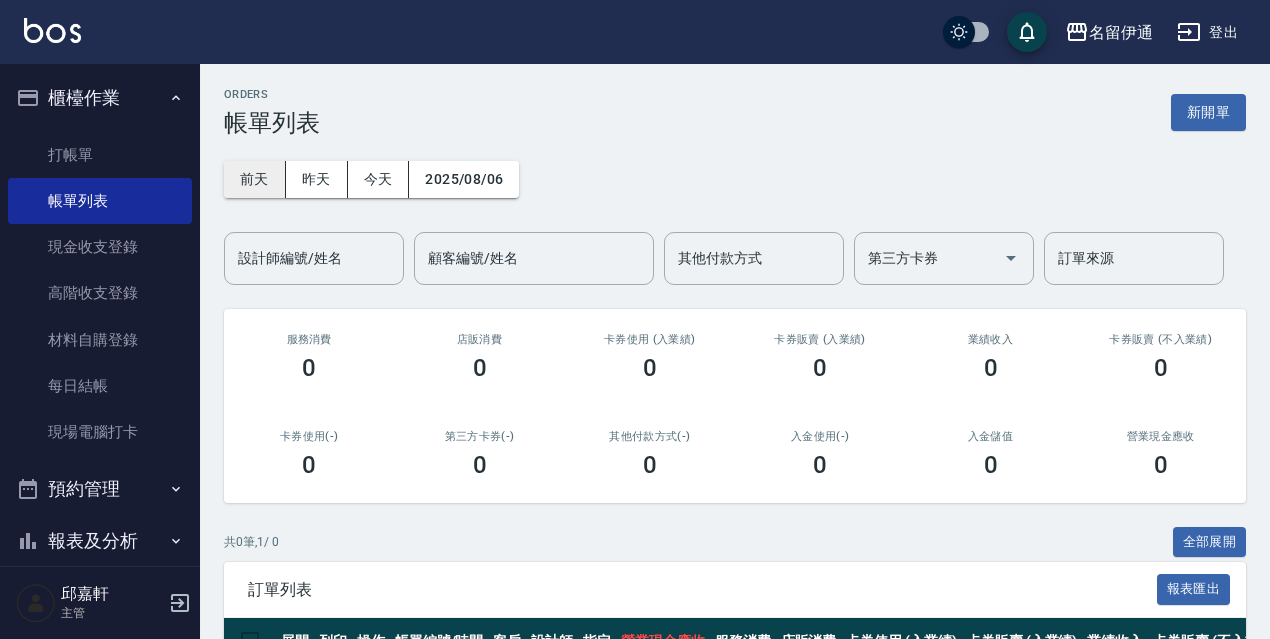 click on "前天" at bounding box center (255, 179) 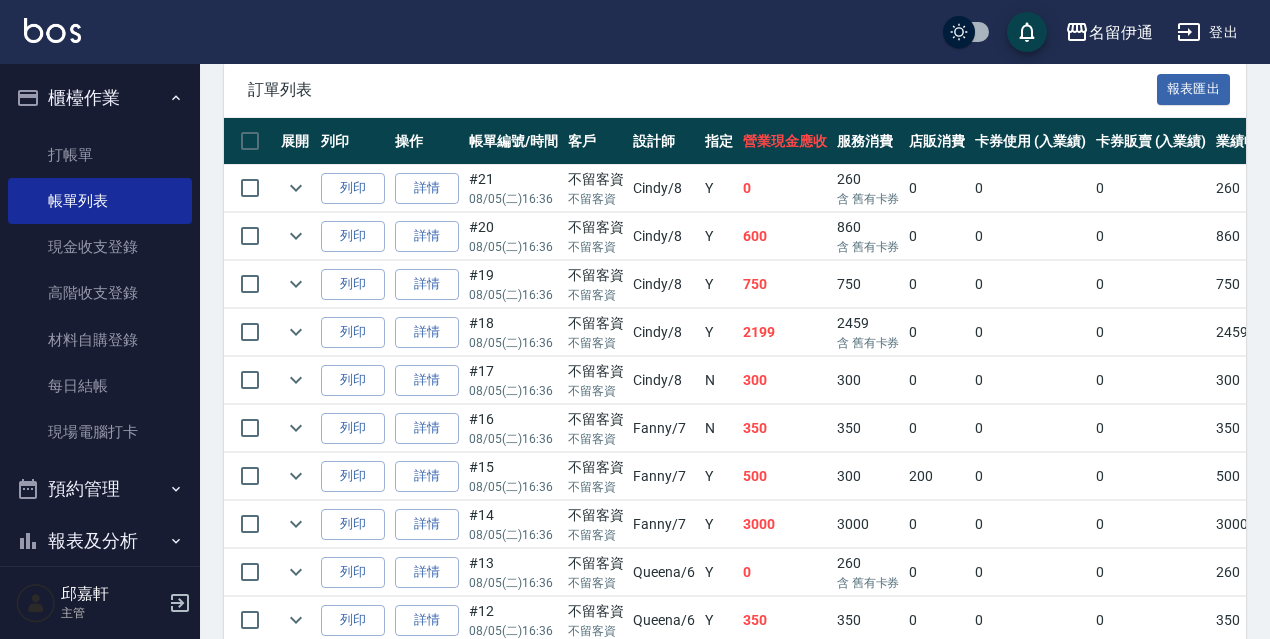 scroll, scrollTop: 300, scrollLeft: 0, axis: vertical 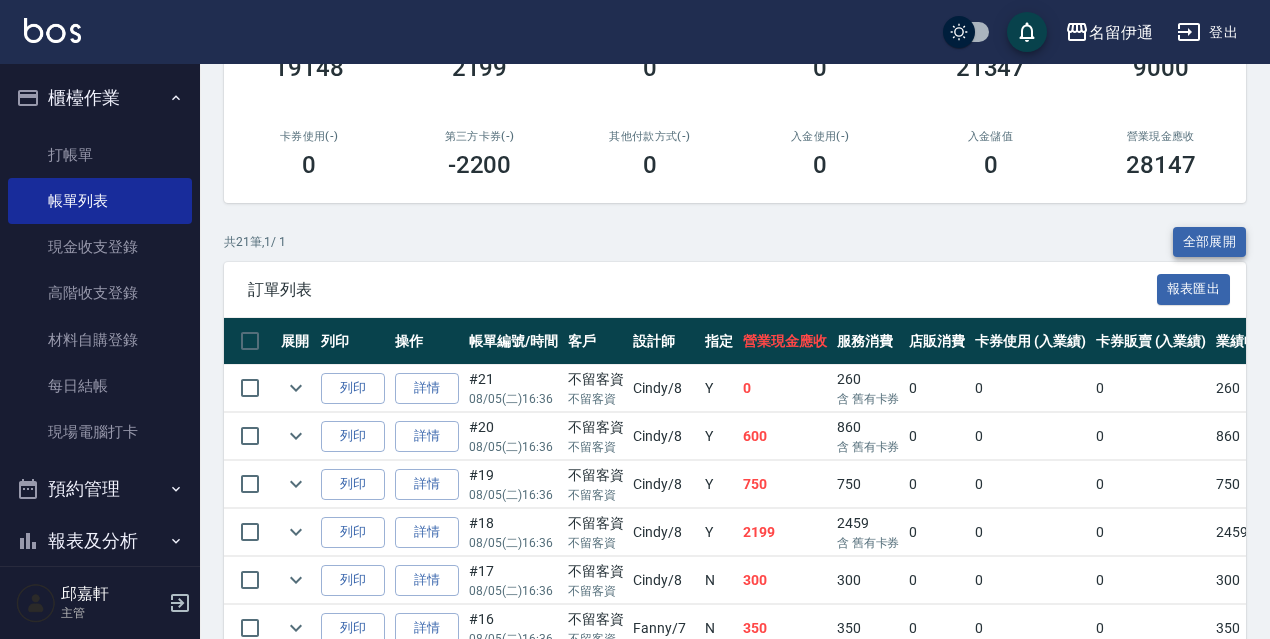 click on "全部展開" at bounding box center (1210, 242) 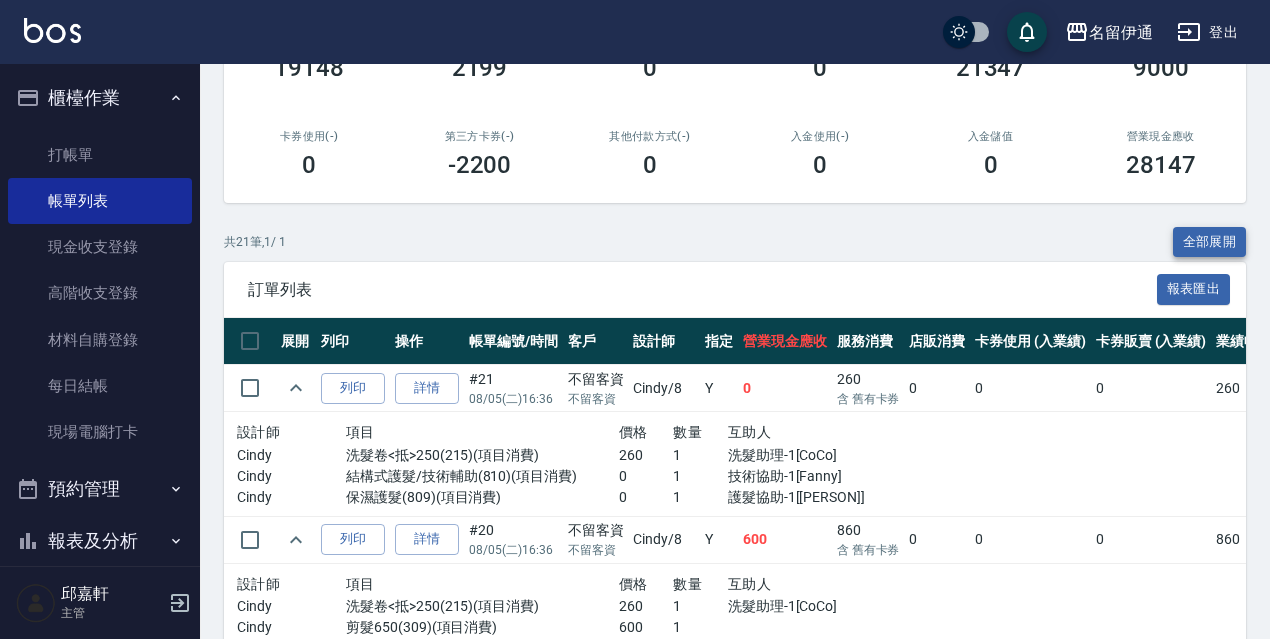 click on "全部展開" at bounding box center (1210, 242) 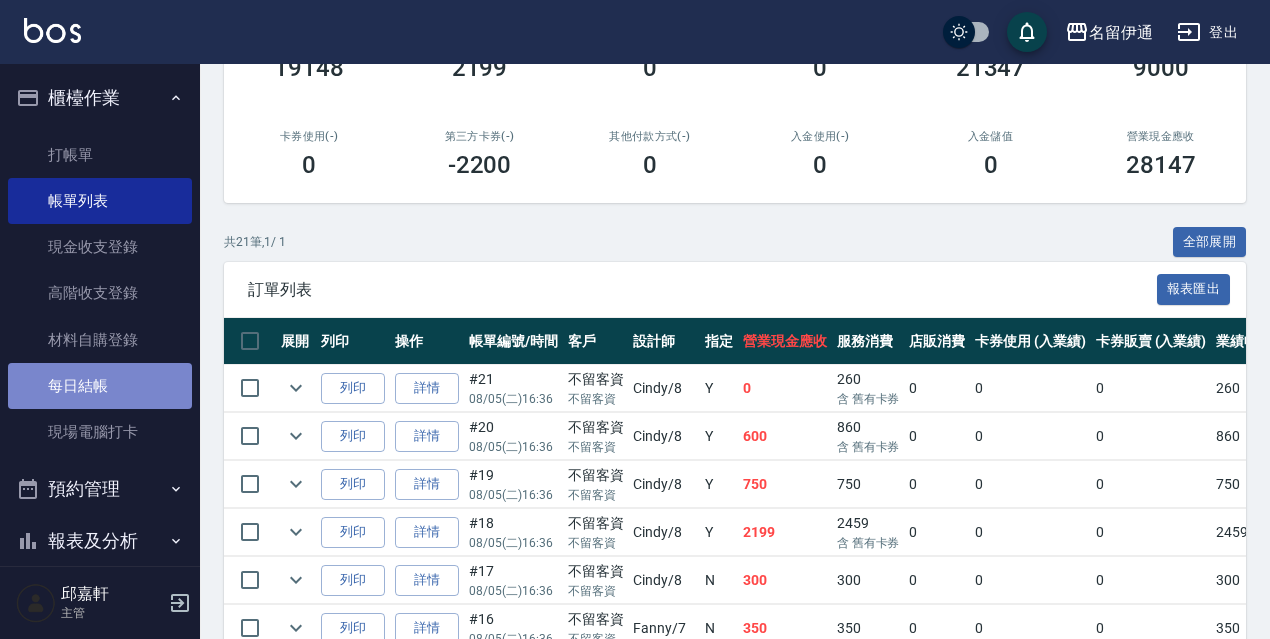 click on "每日結帳" at bounding box center [100, 386] 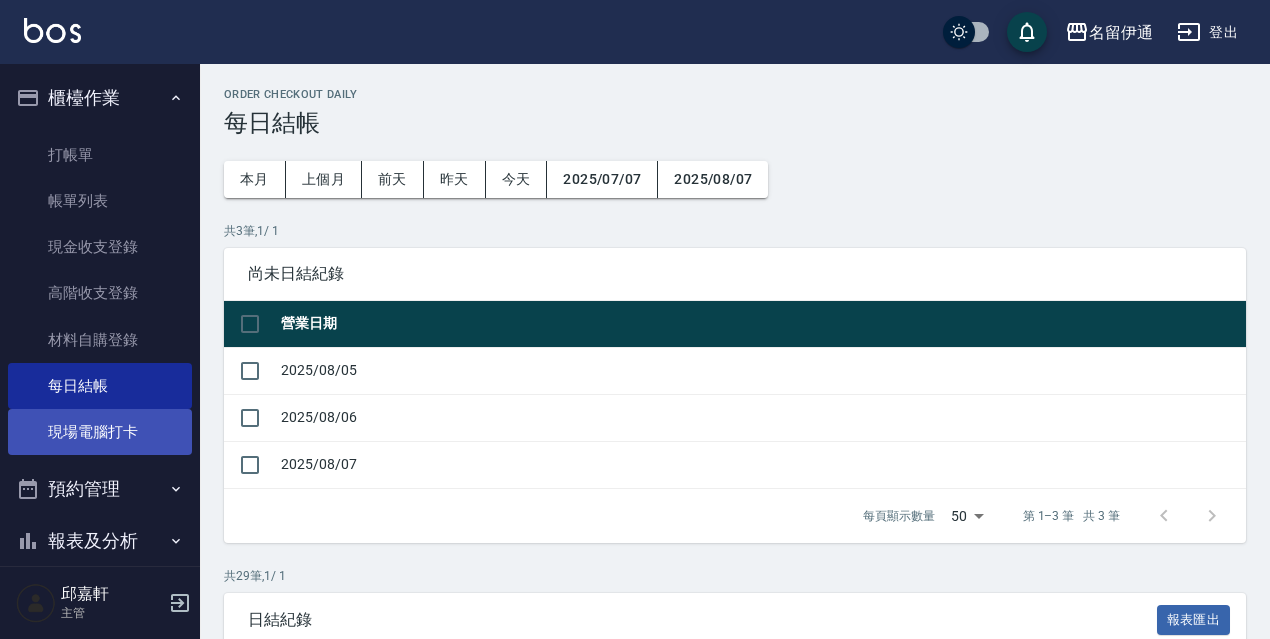 scroll, scrollTop: 230, scrollLeft: 0, axis: vertical 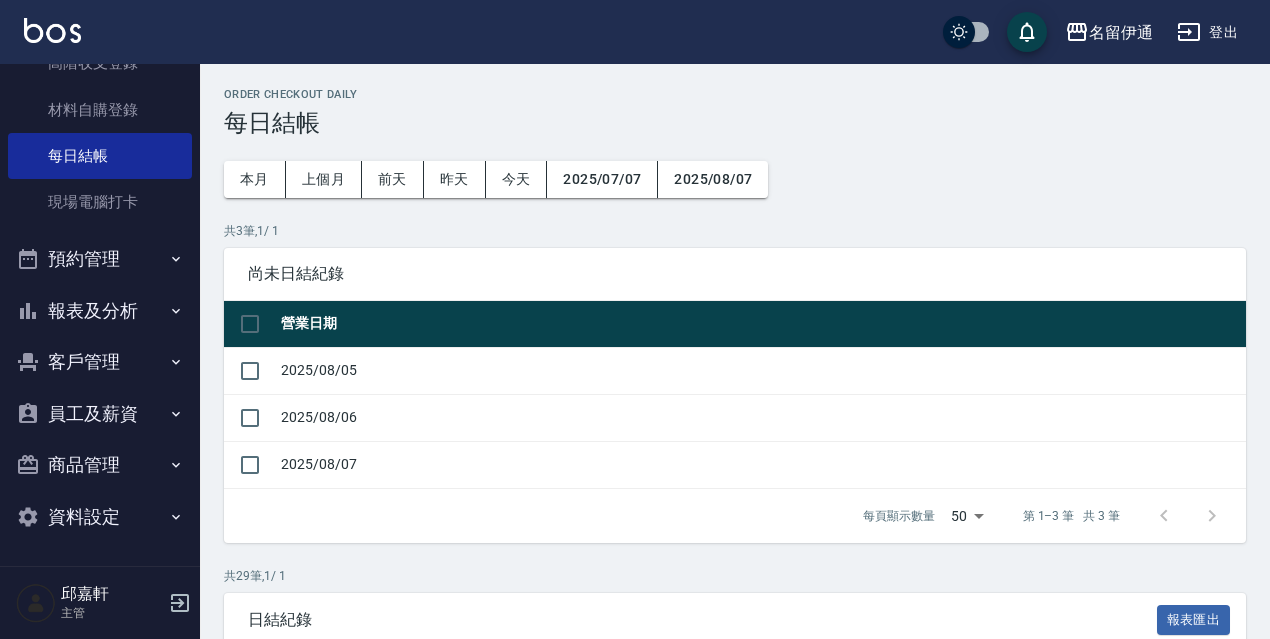 click on "報表及分析" at bounding box center (100, 311) 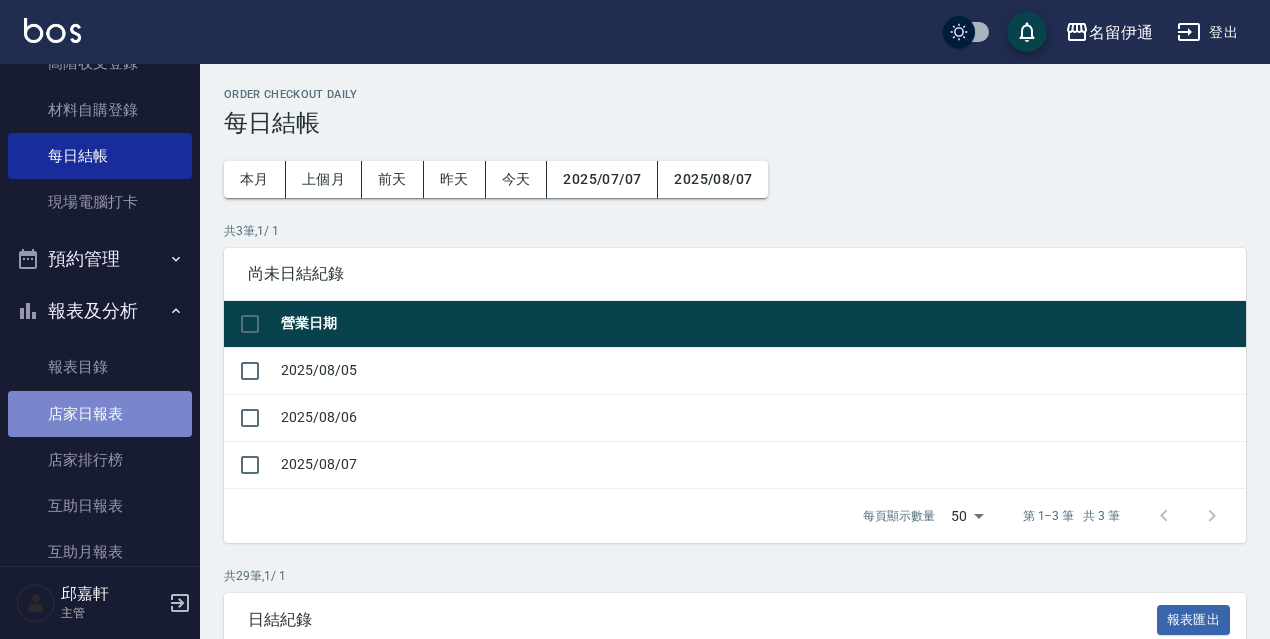 click on "店家日報表" at bounding box center (100, 414) 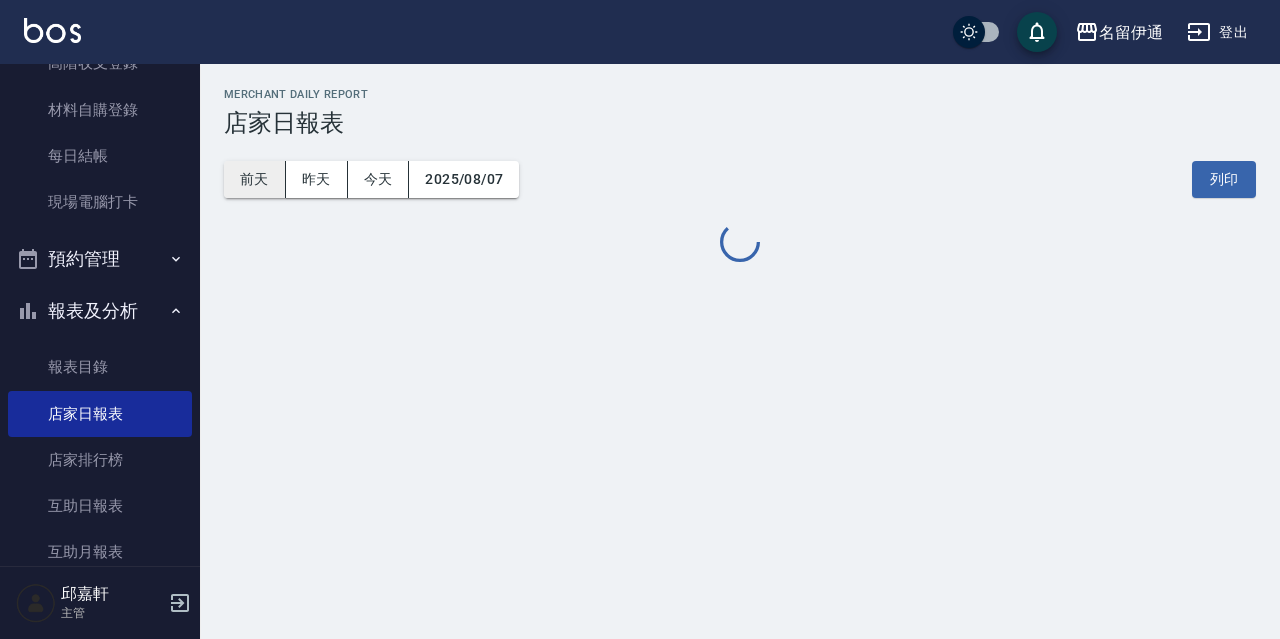 click on "前天" at bounding box center (255, 179) 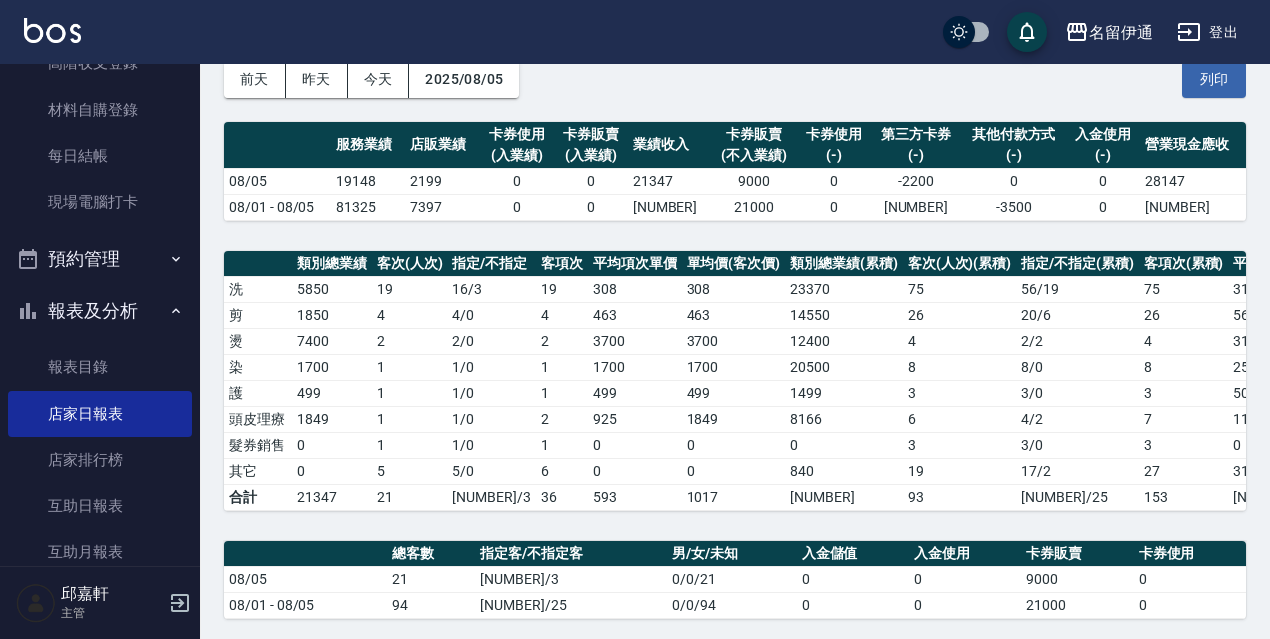 scroll, scrollTop: 400, scrollLeft: 0, axis: vertical 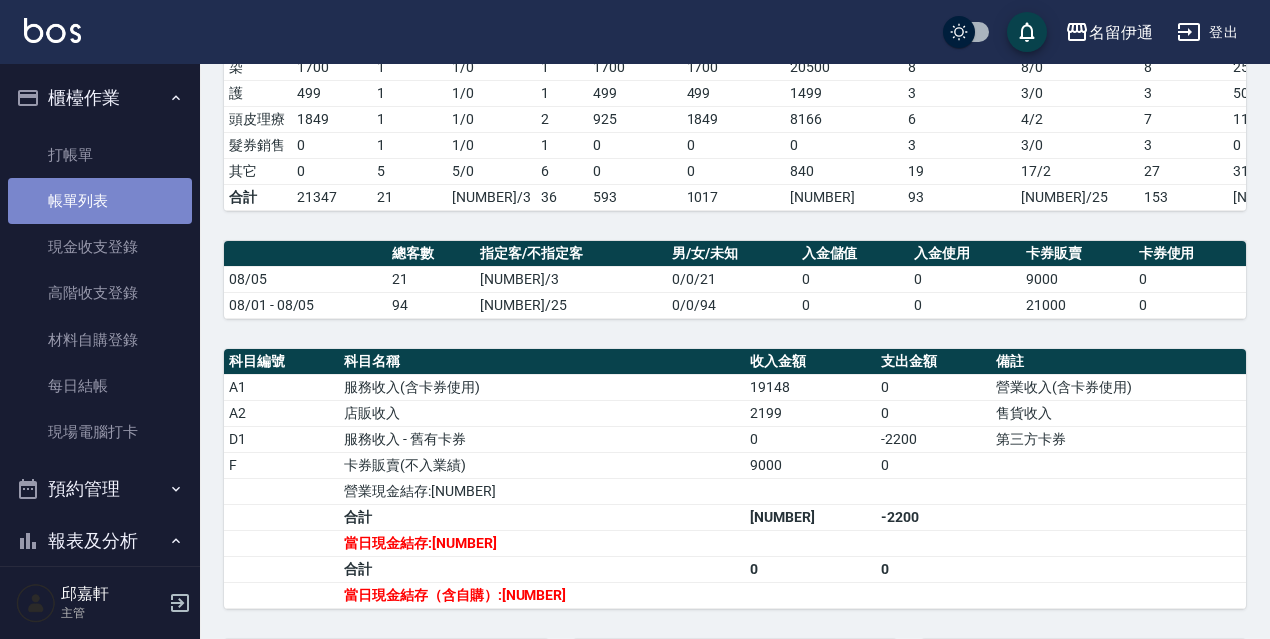 click on "帳單列表" at bounding box center [100, 201] 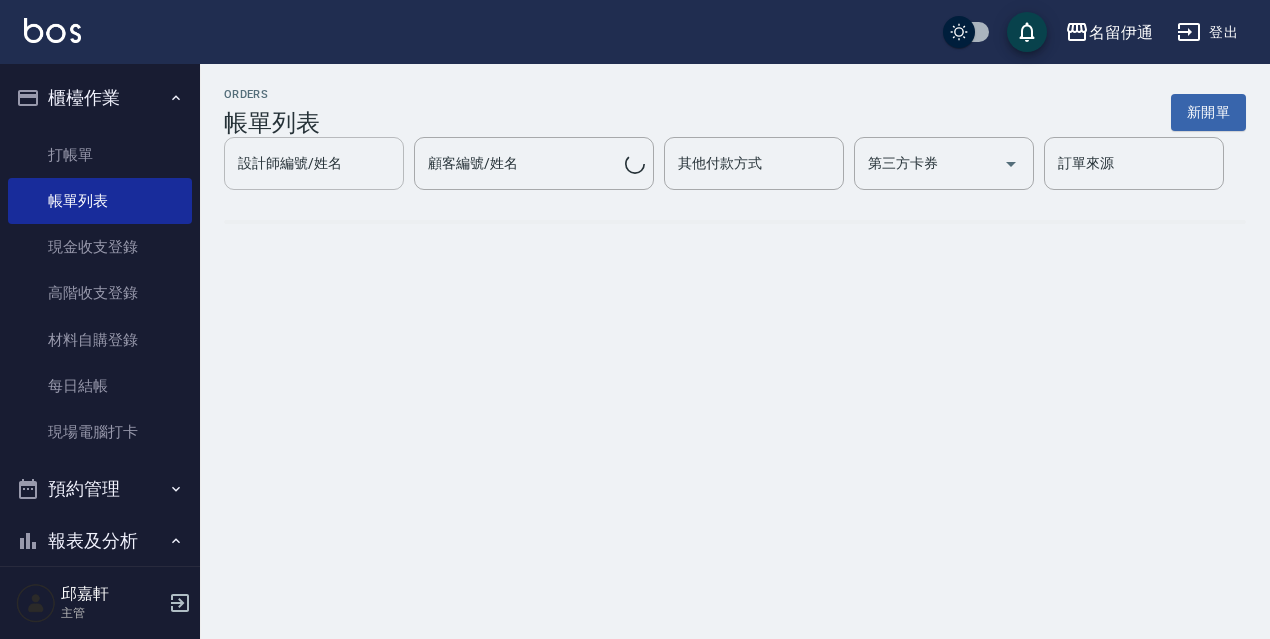scroll, scrollTop: 0, scrollLeft: 0, axis: both 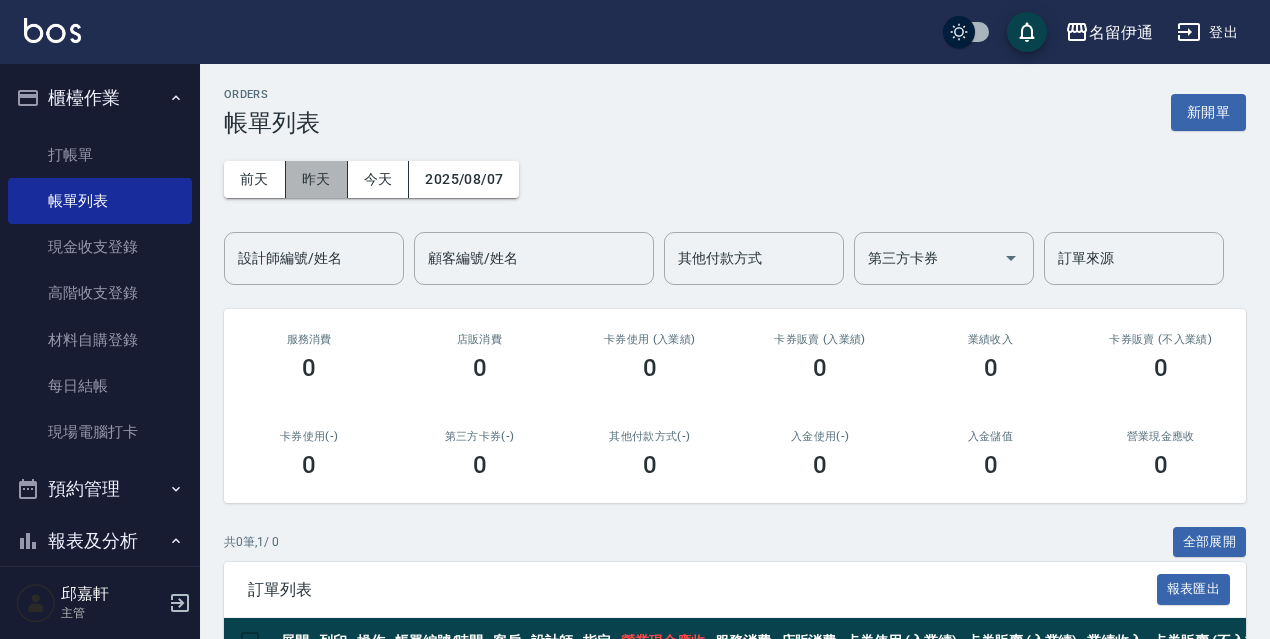 click on "昨天" at bounding box center [317, 179] 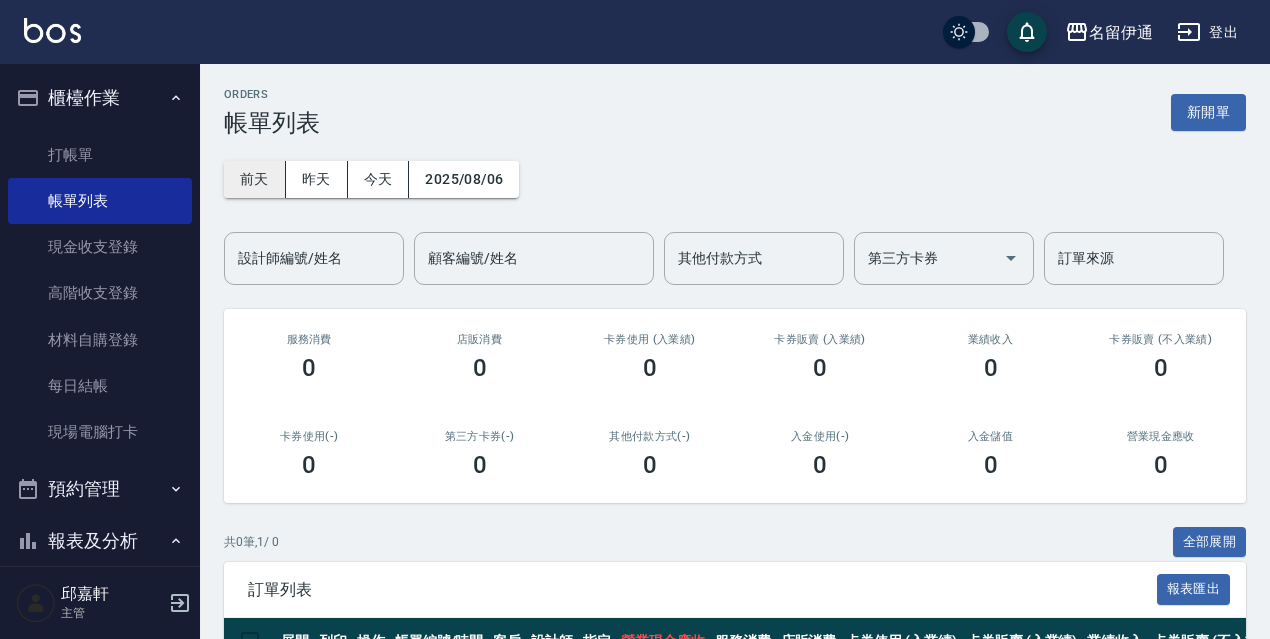 click on "前天" at bounding box center (255, 179) 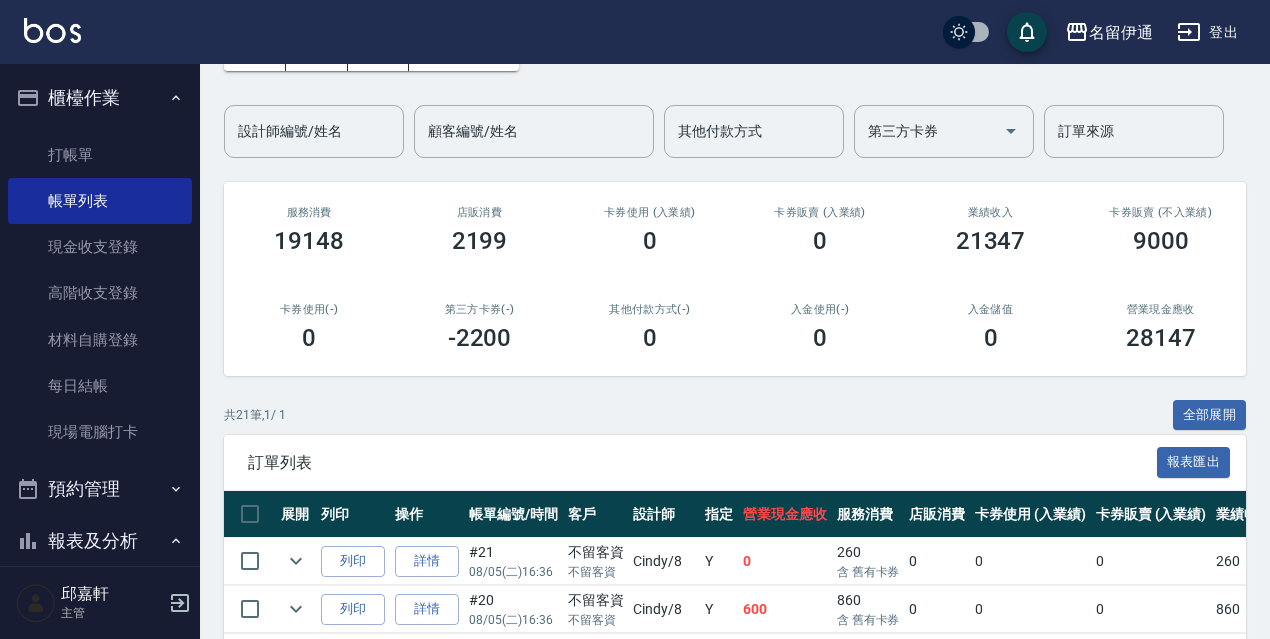 scroll, scrollTop: 27, scrollLeft: 0, axis: vertical 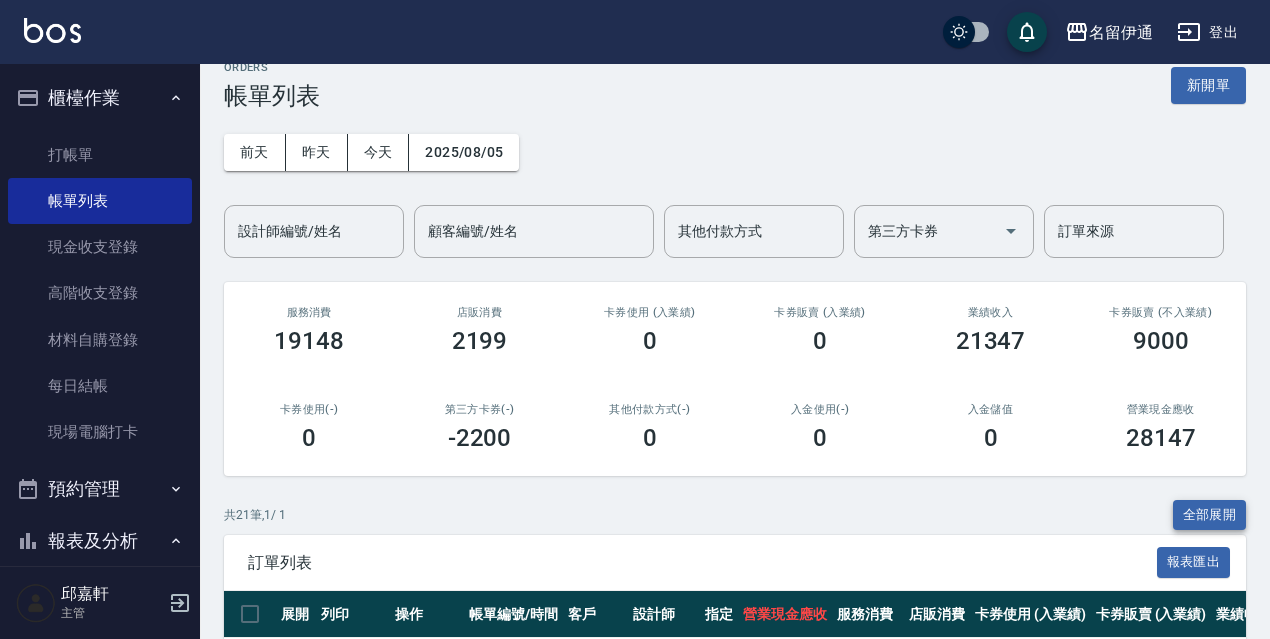 click on "全部展開" at bounding box center (1210, 515) 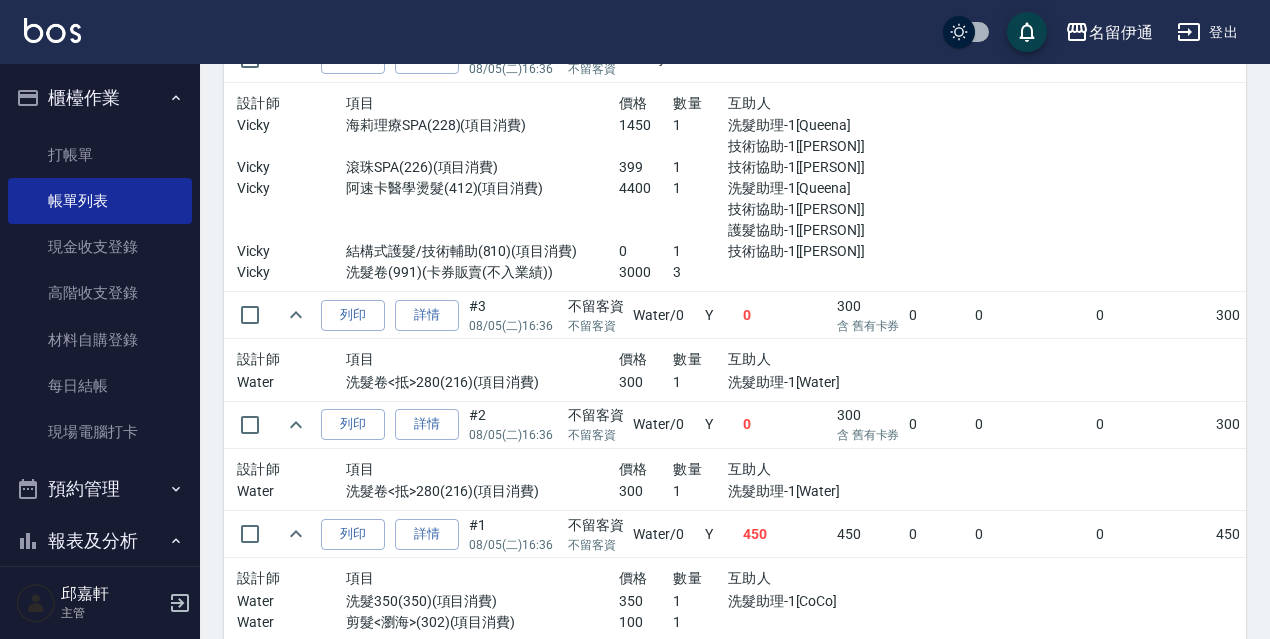 scroll, scrollTop: 2923, scrollLeft: 0, axis: vertical 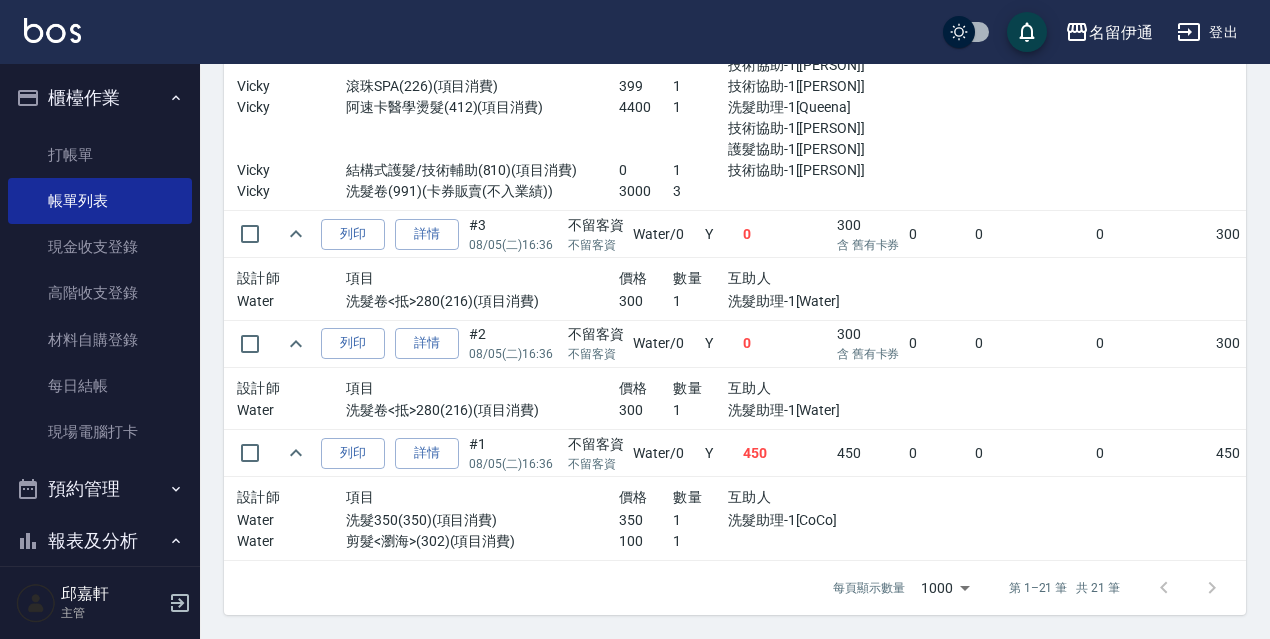 click at bounding box center (1198, 519) 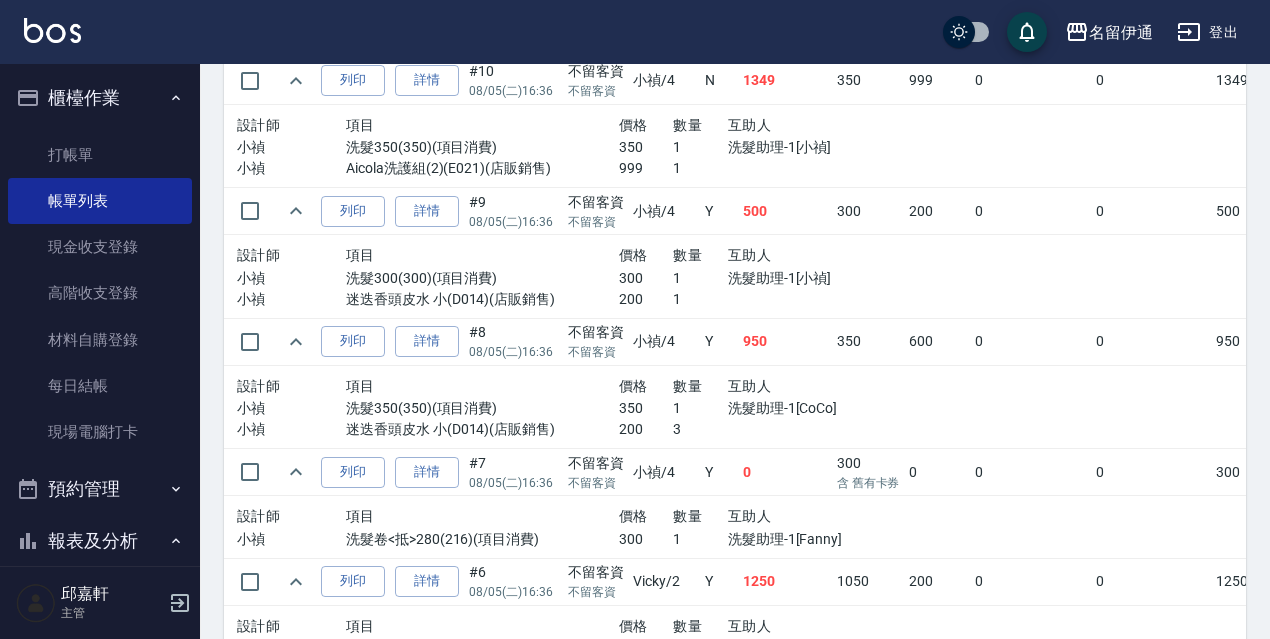 scroll, scrollTop: 2143, scrollLeft: 0, axis: vertical 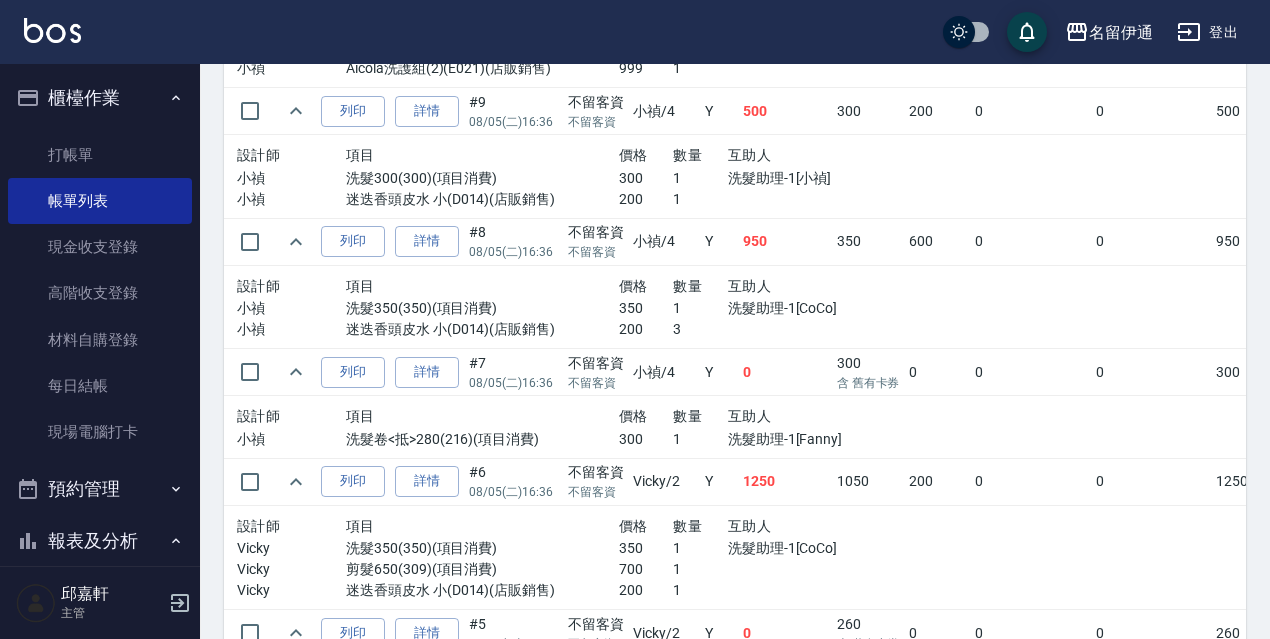 click at bounding box center (810, 329) 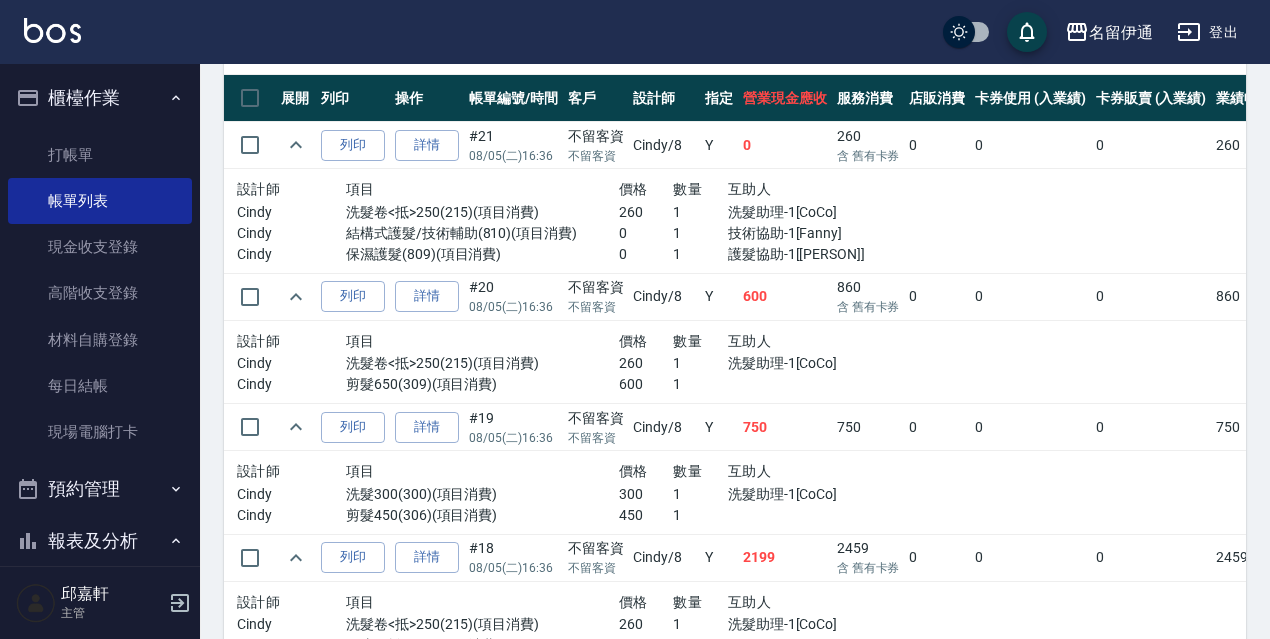 scroll, scrollTop: 343, scrollLeft: 0, axis: vertical 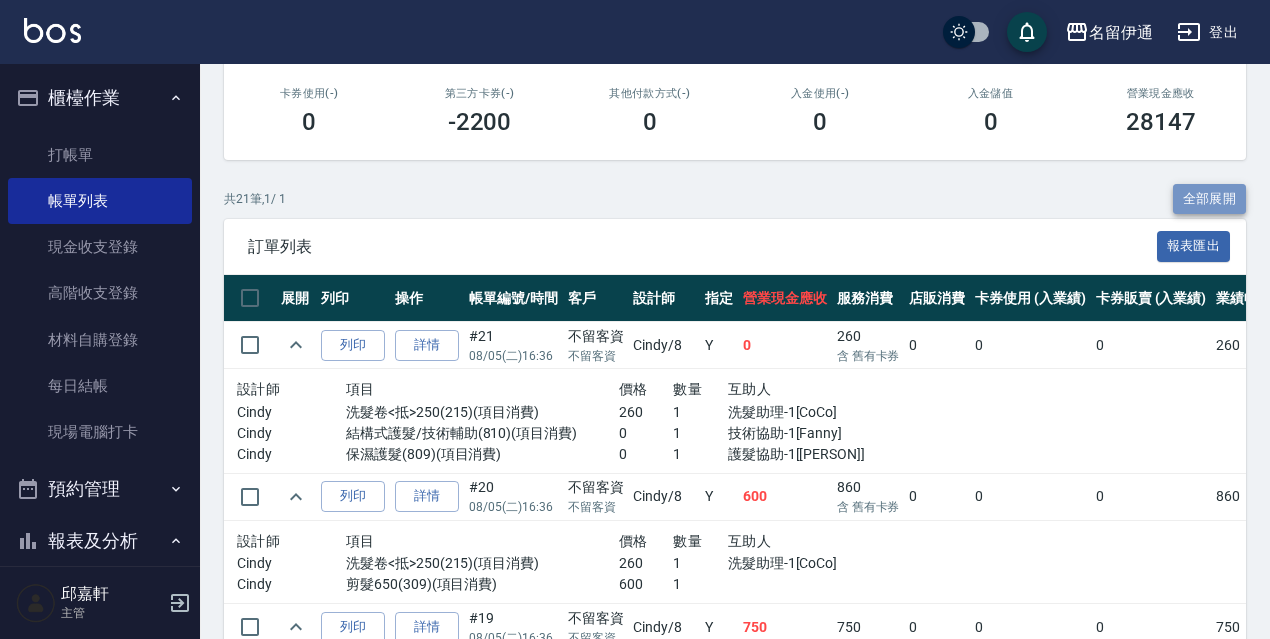 click on "全部展開" at bounding box center (1210, 199) 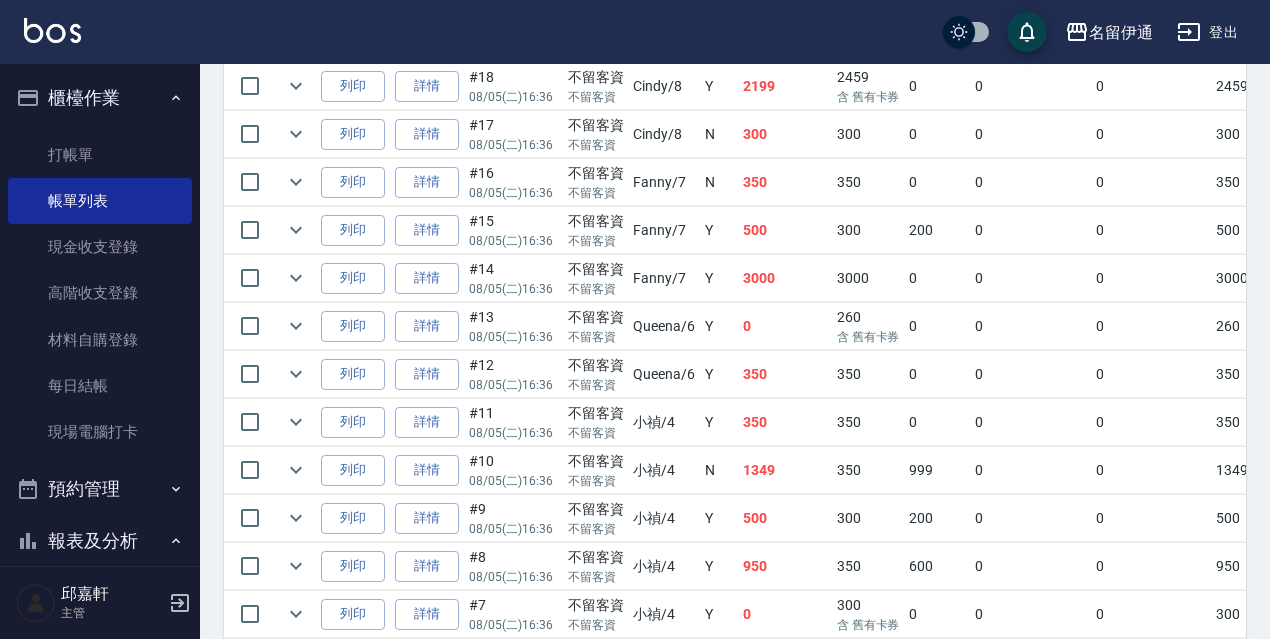 scroll, scrollTop: 1127, scrollLeft: 0, axis: vertical 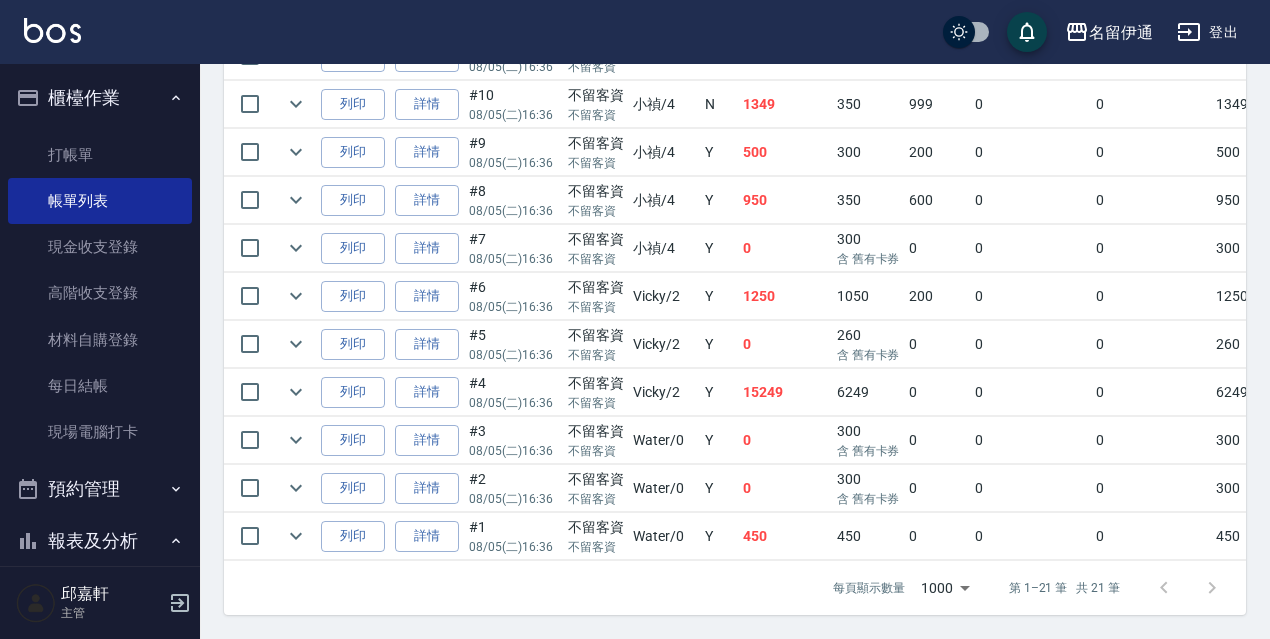 click on "Water /0" at bounding box center [664, 440] 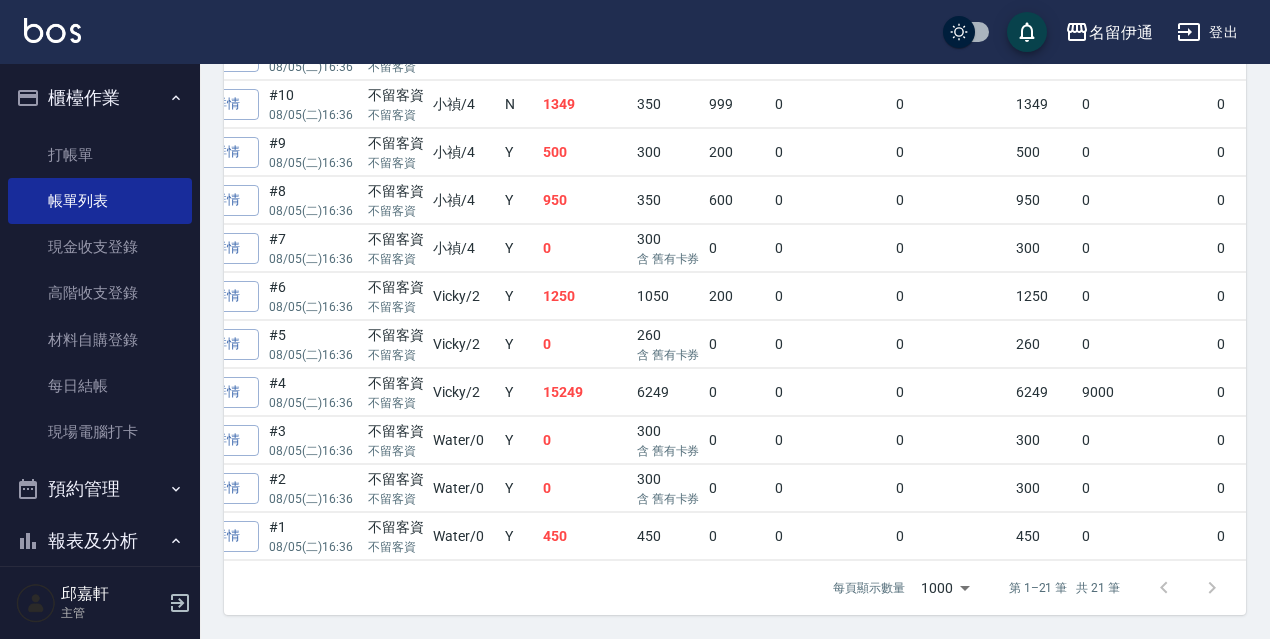 scroll, scrollTop: 0, scrollLeft: 240, axis: horizontal 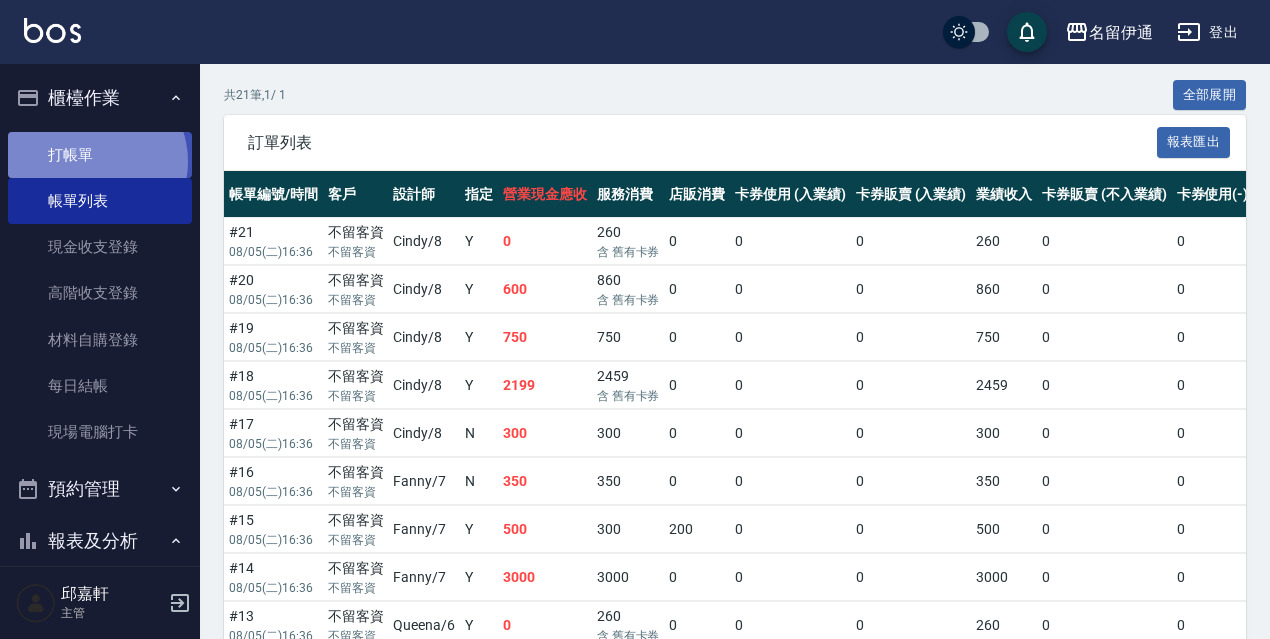 click on "打帳單" at bounding box center (100, 155) 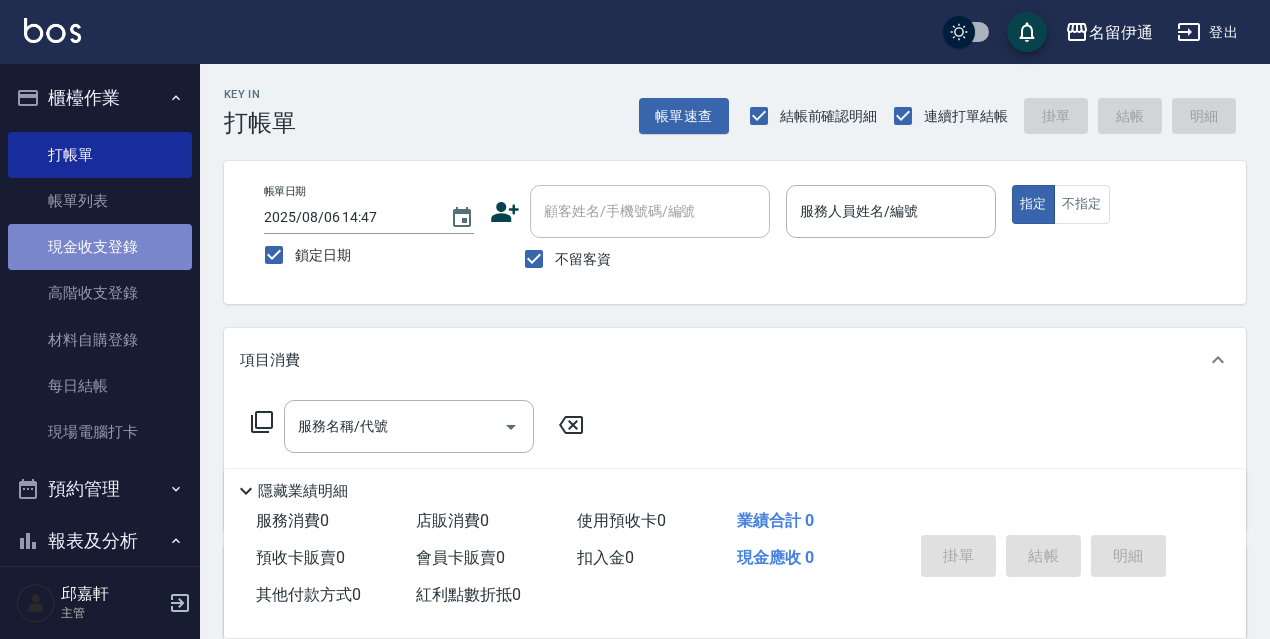 click on "現金收支登錄" at bounding box center [100, 247] 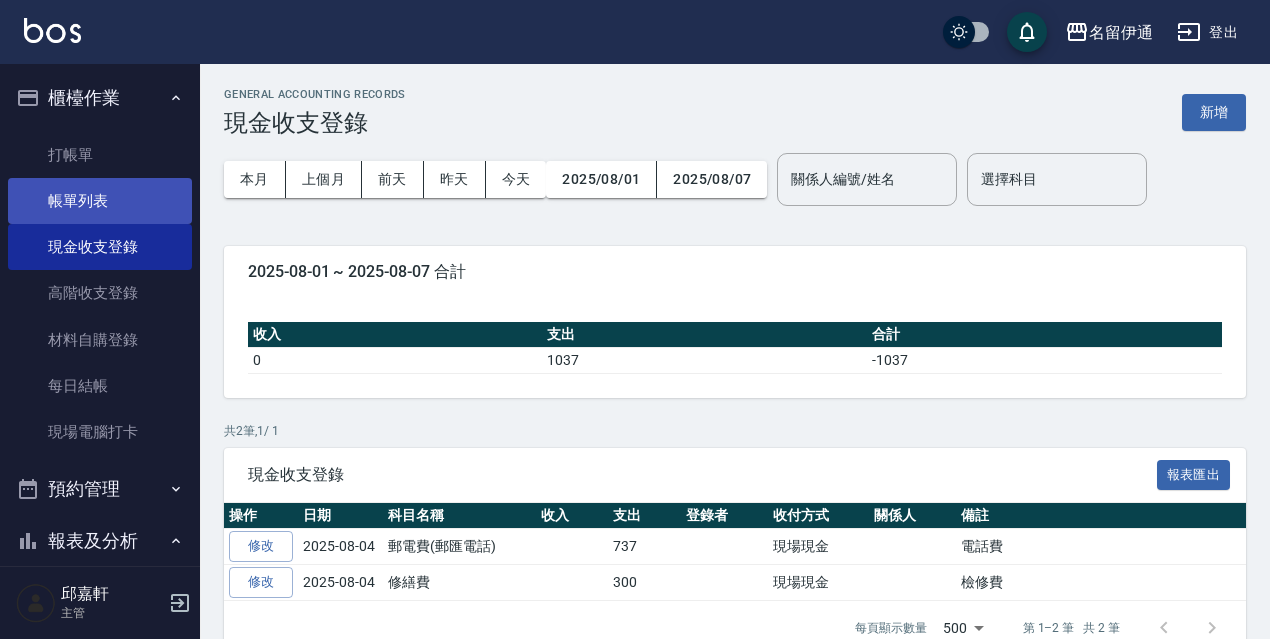 click on "帳單列表" at bounding box center (100, 201) 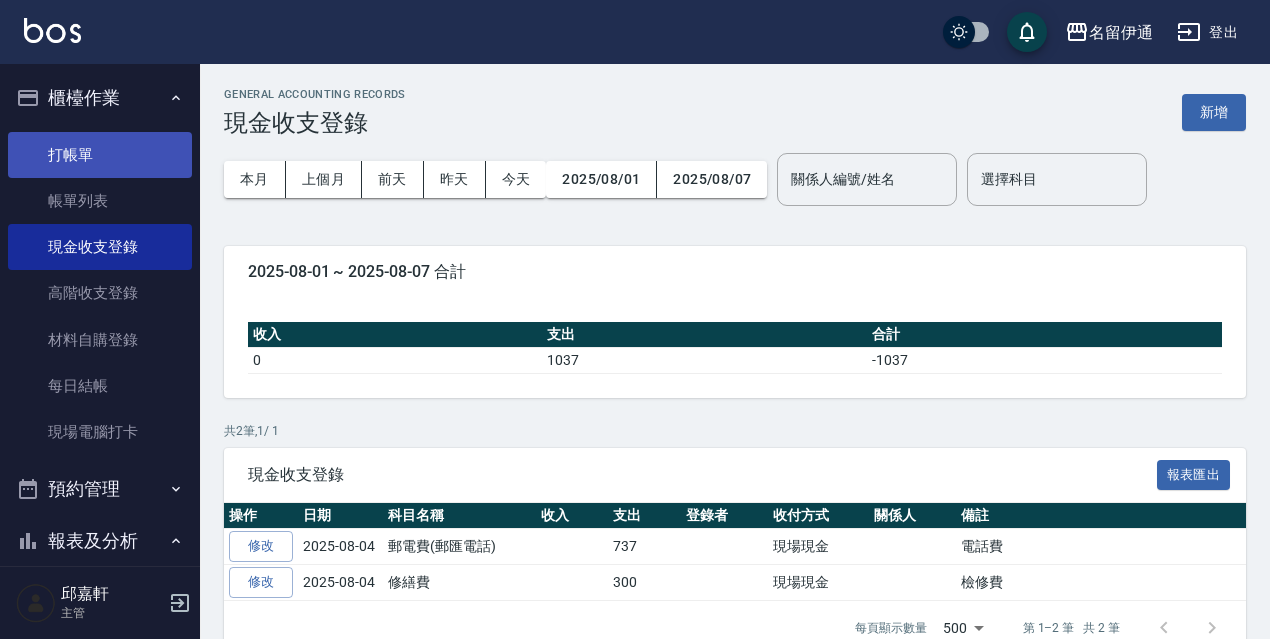 click on "打帳單" at bounding box center (100, 155) 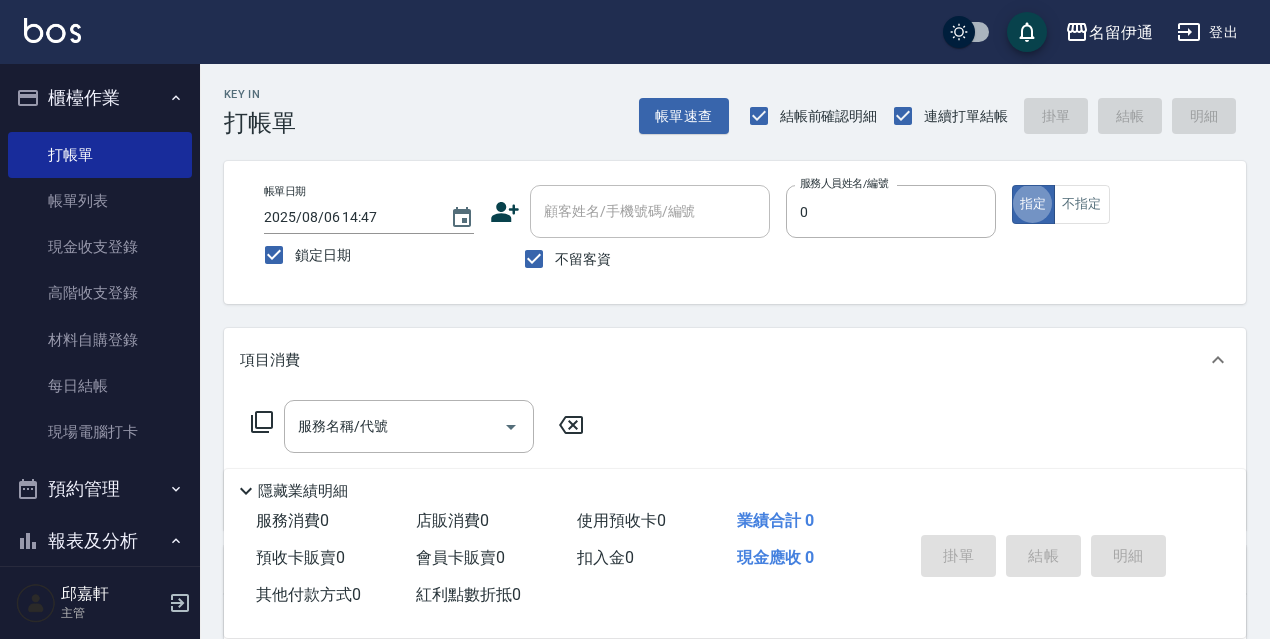 type on "Water-0" 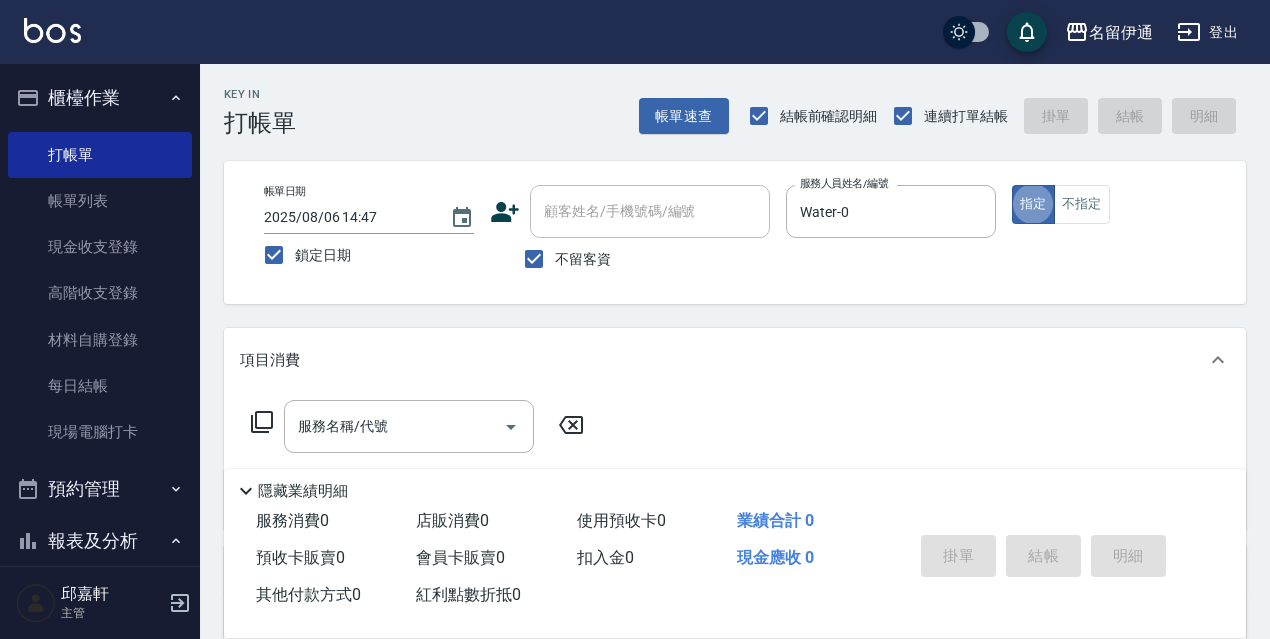 type on "true" 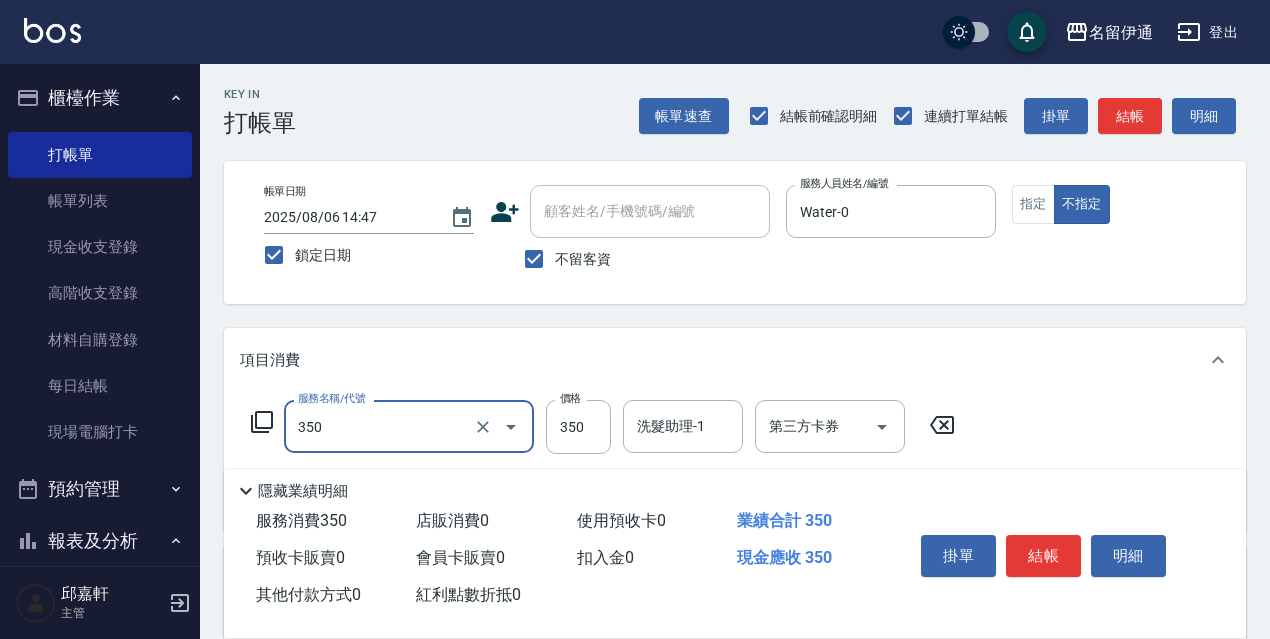 type on "洗髮350(350)" 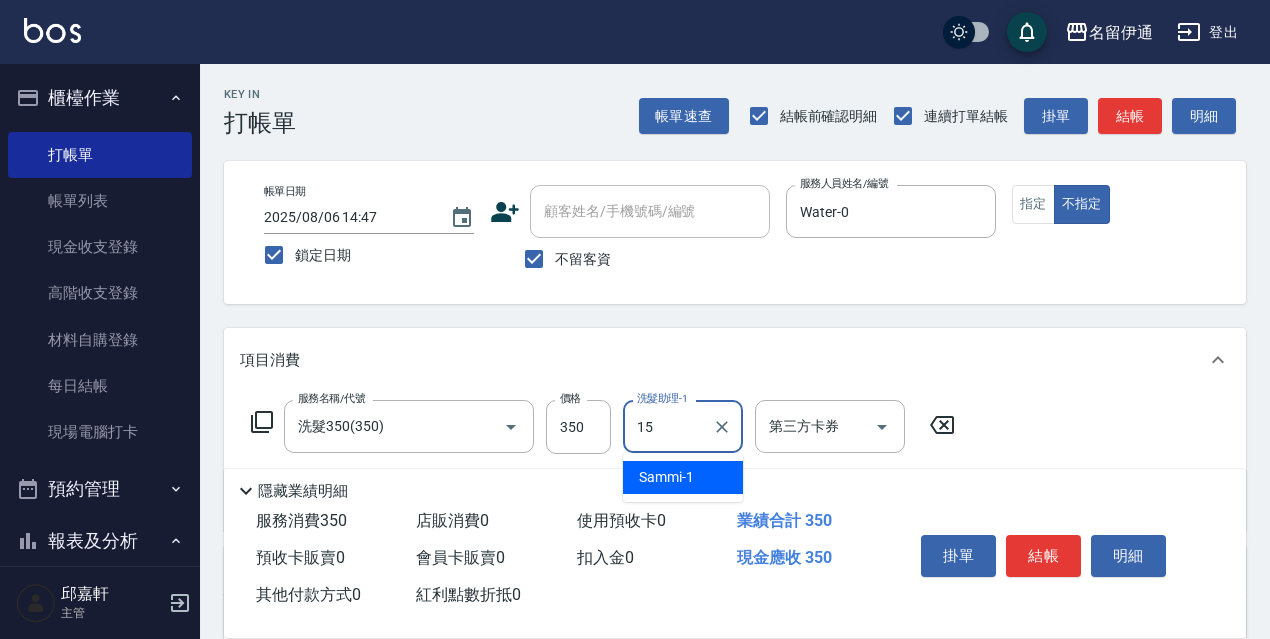type on "CoCo-15" 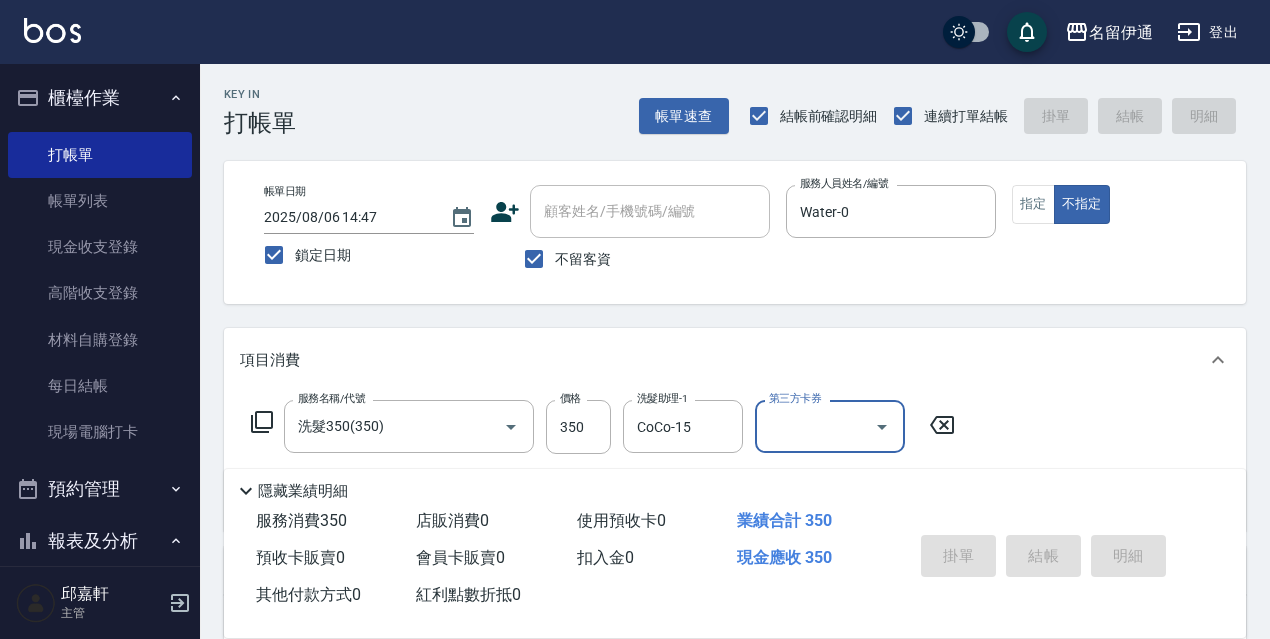 type 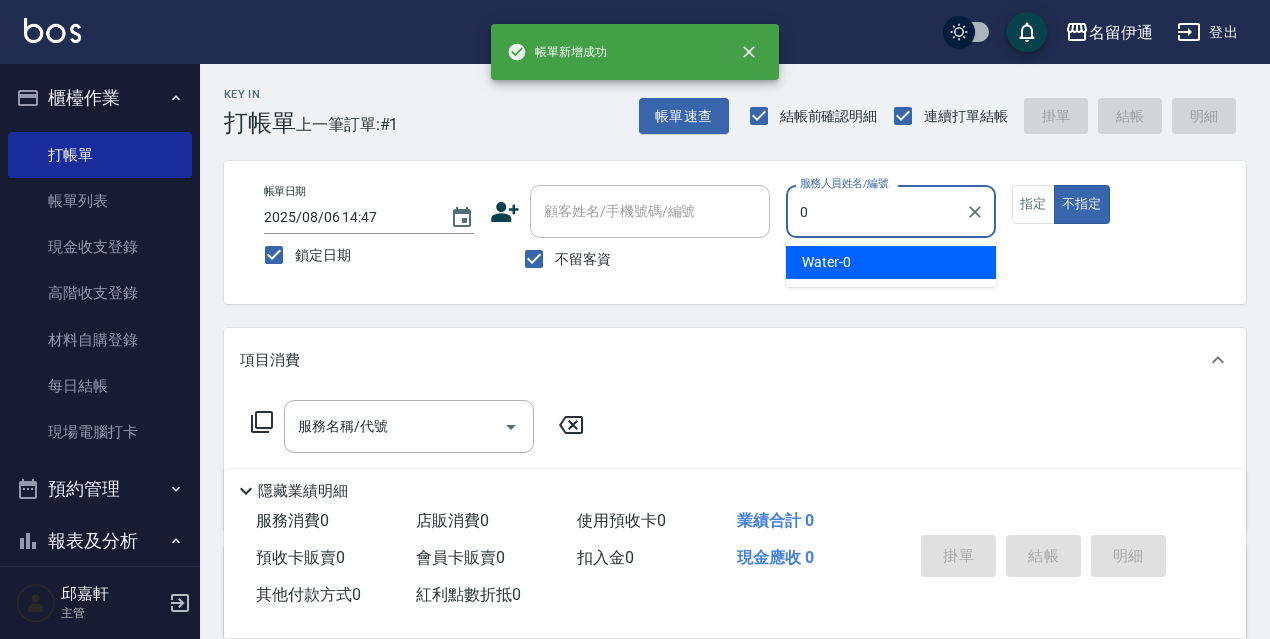 type on "Water-0" 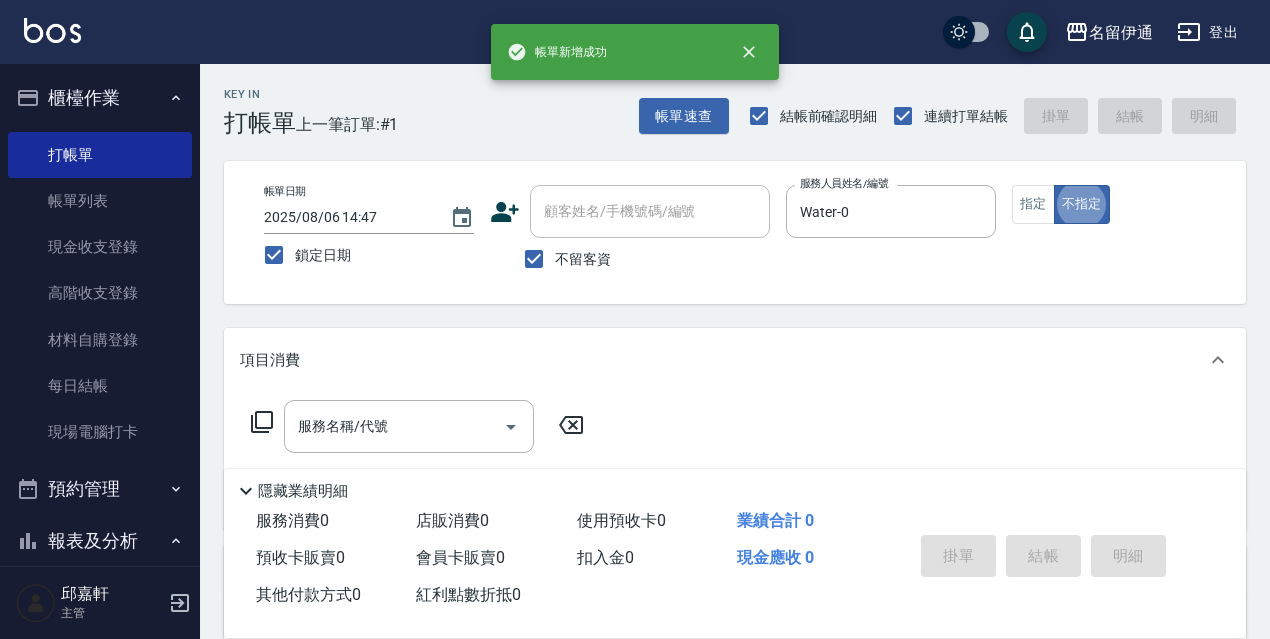 type on "false" 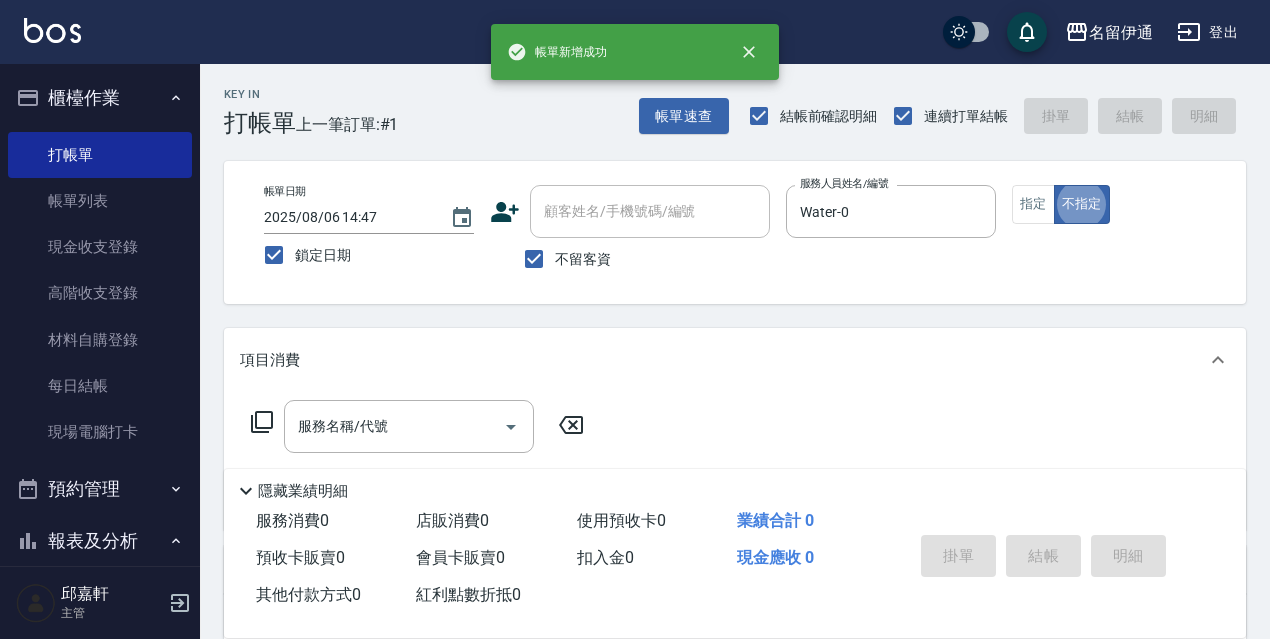 scroll, scrollTop: 40, scrollLeft: 0, axis: vertical 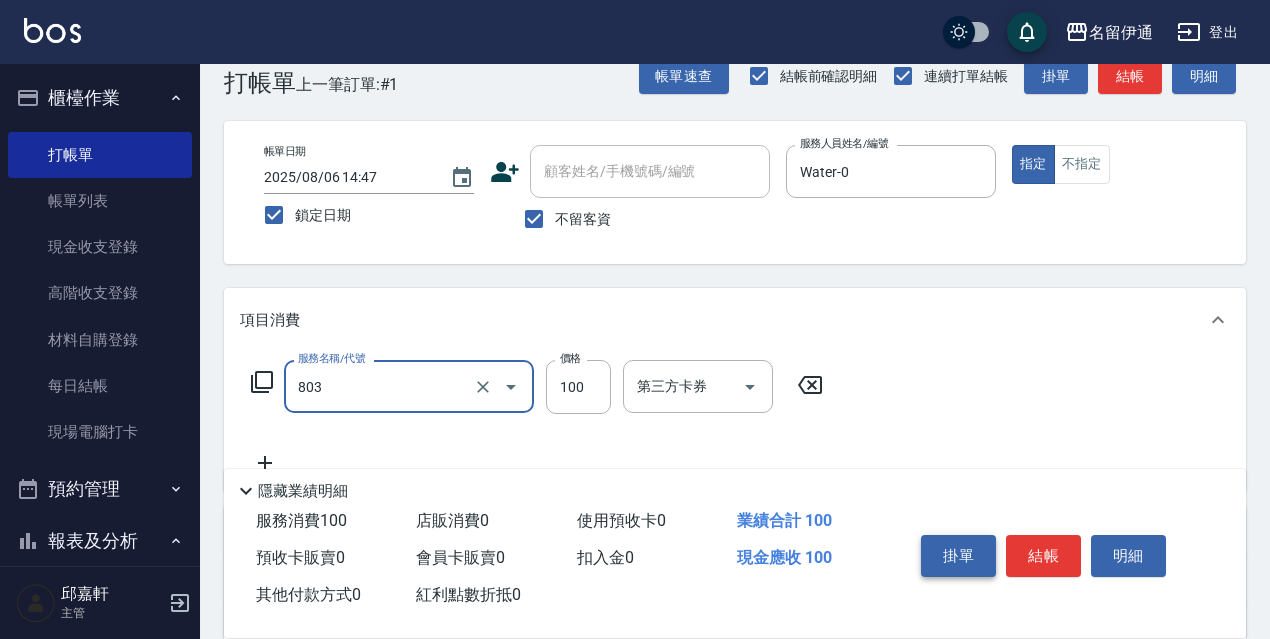 type on "電棒/夾直(803)" 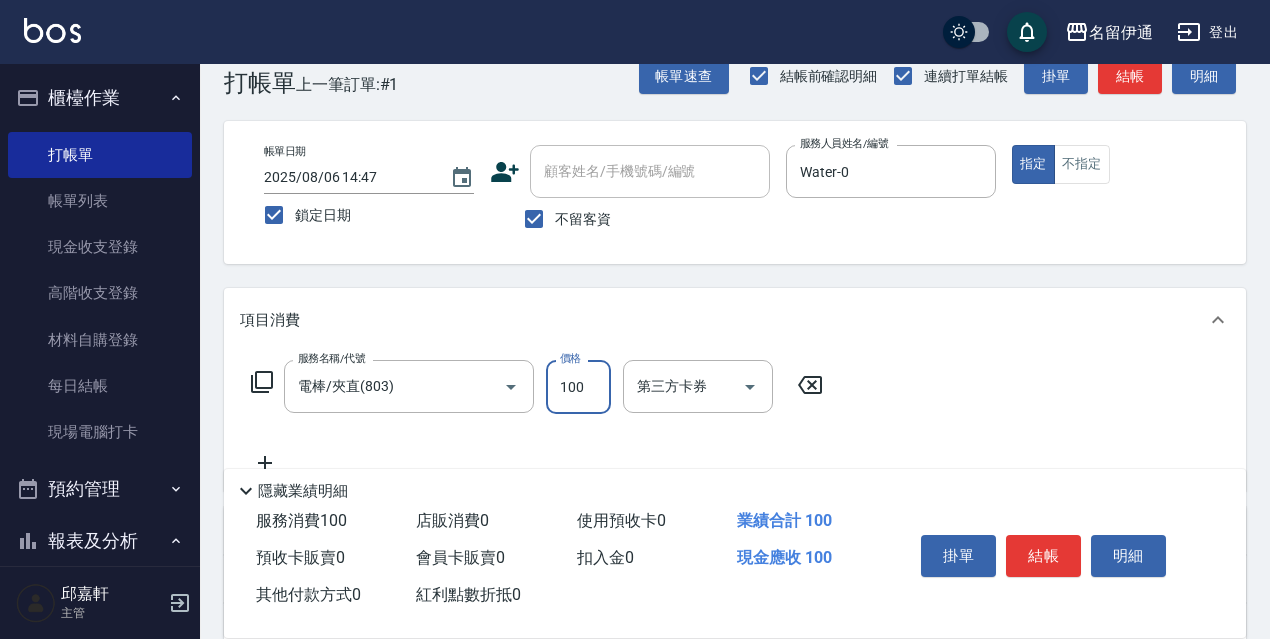 click 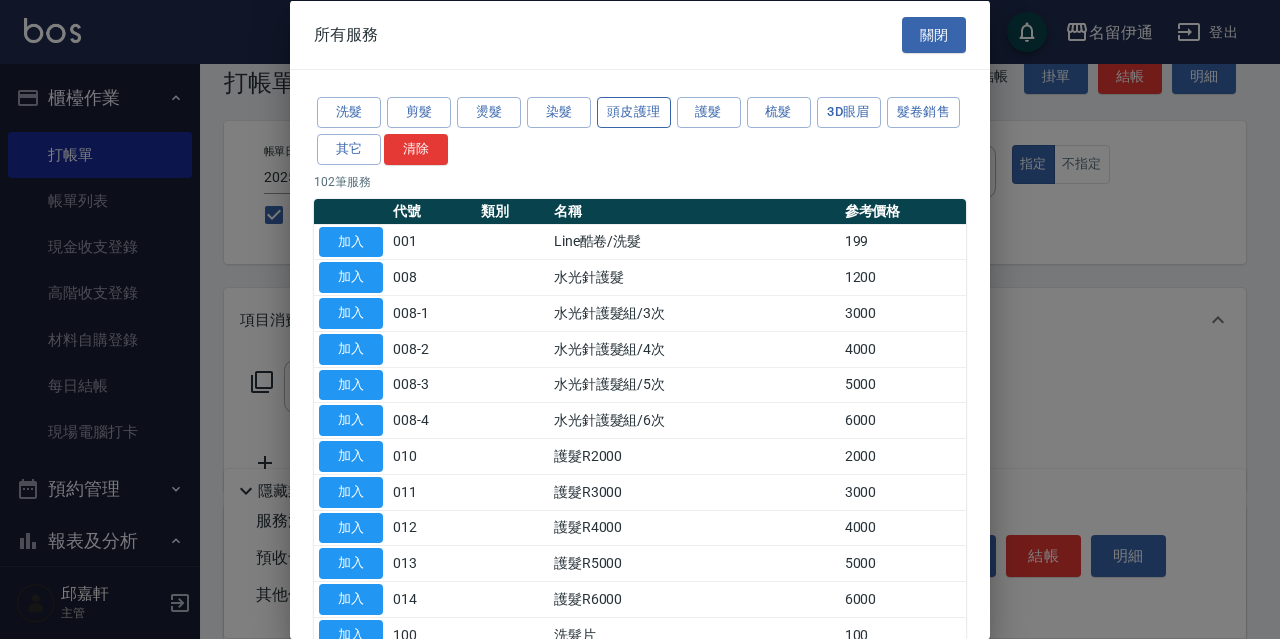 click on "頭皮護理" at bounding box center [634, 112] 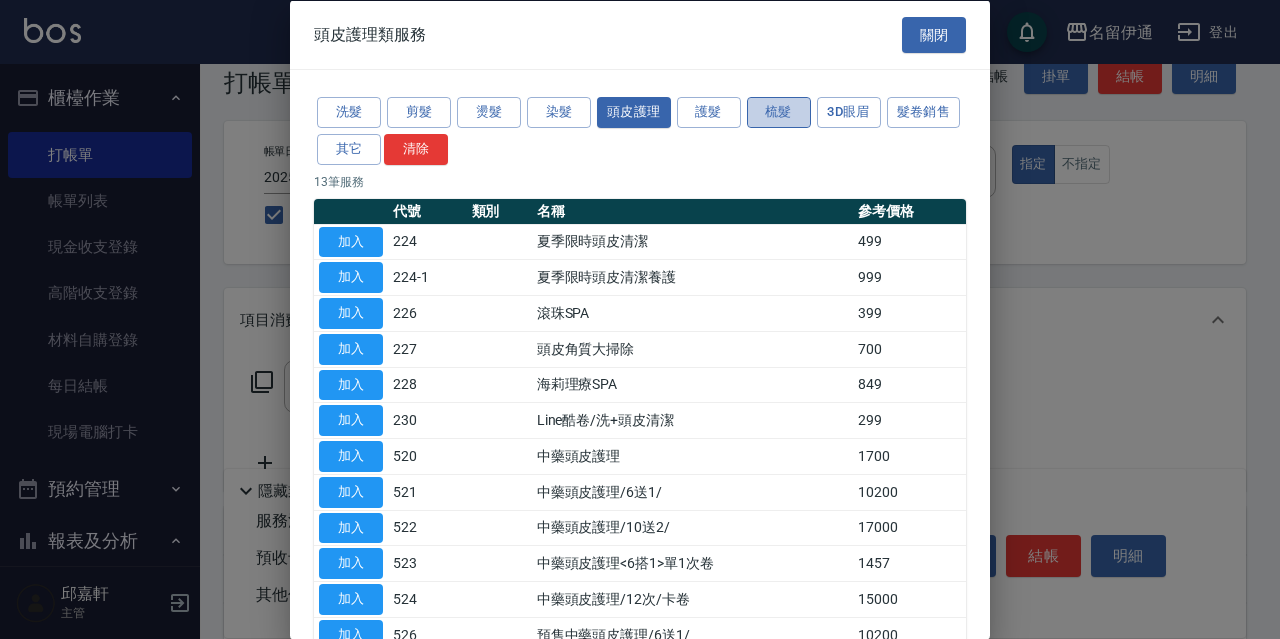 click on "梳髮" at bounding box center [779, 112] 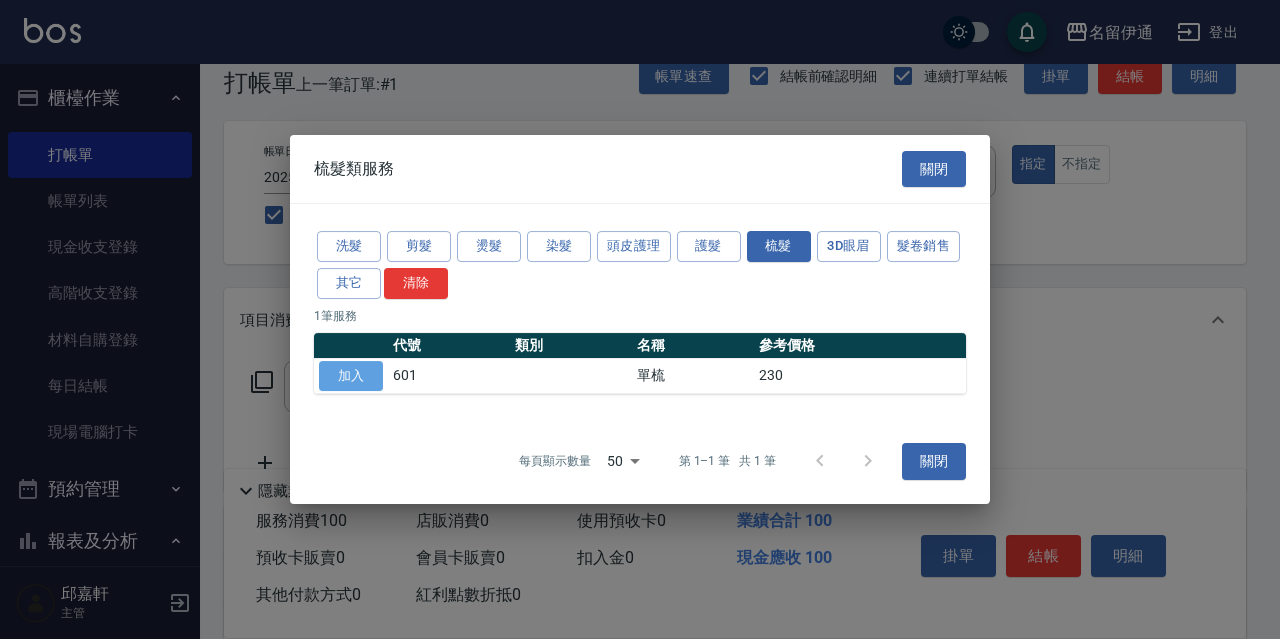 click on "加入" at bounding box center (351, 376) 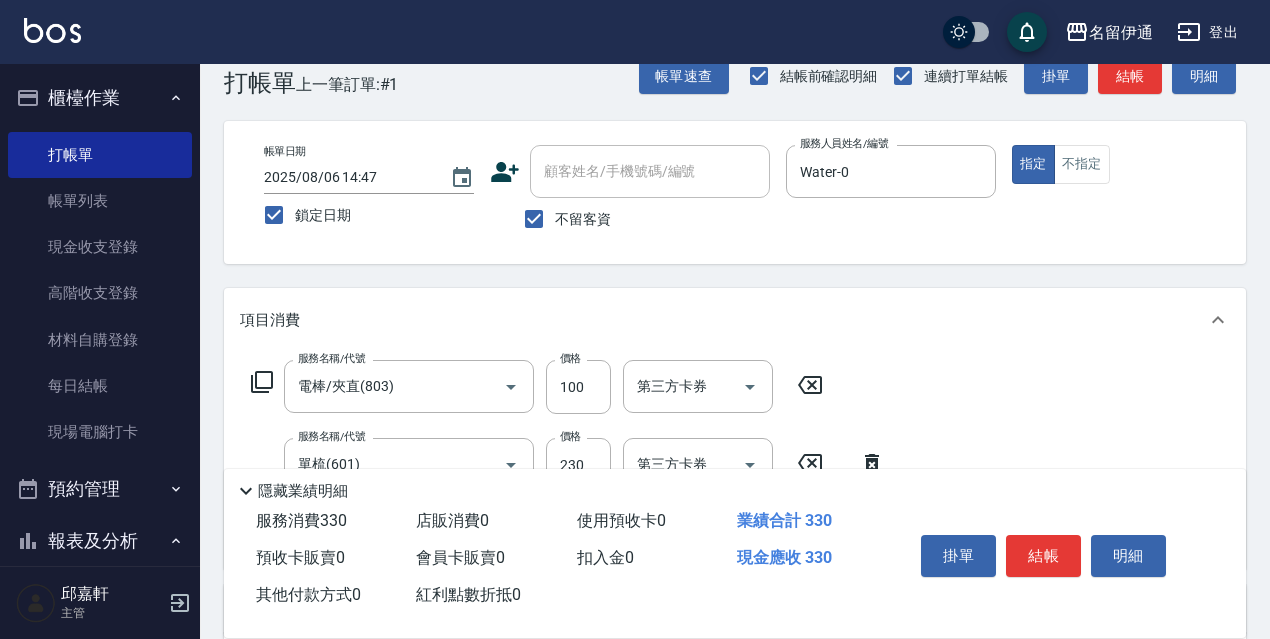 scroll, scrollTop: 140, scrollLeft: 0, axis: vertical 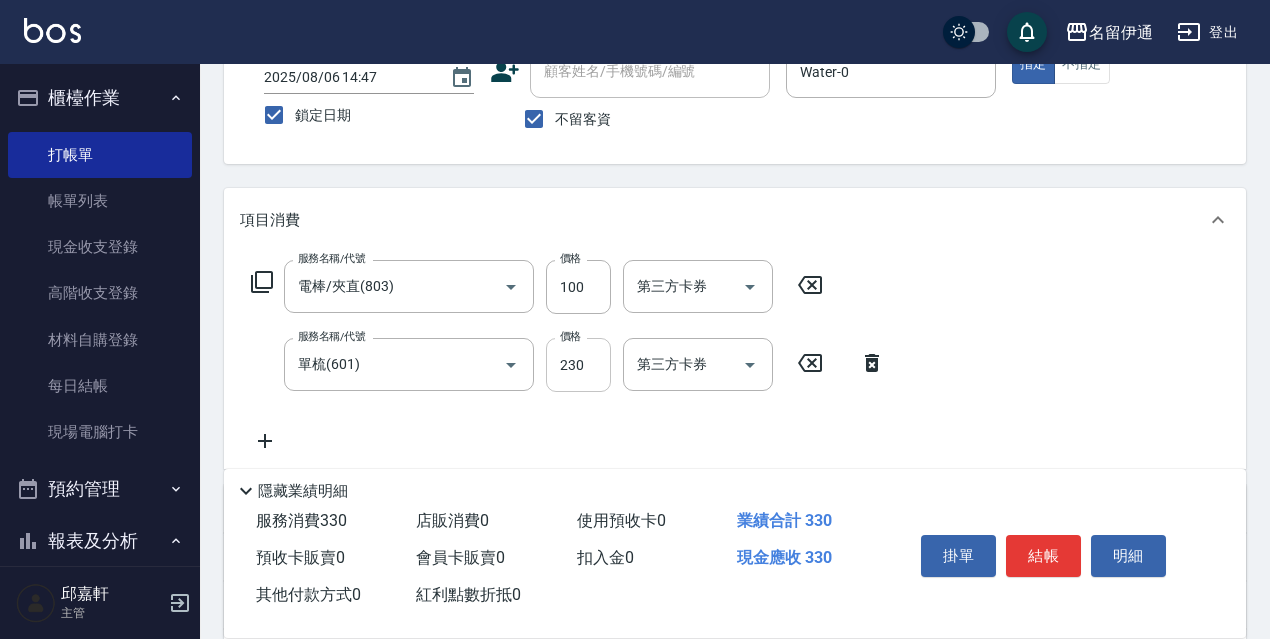 click on "230" at bounding box center [578, 365] 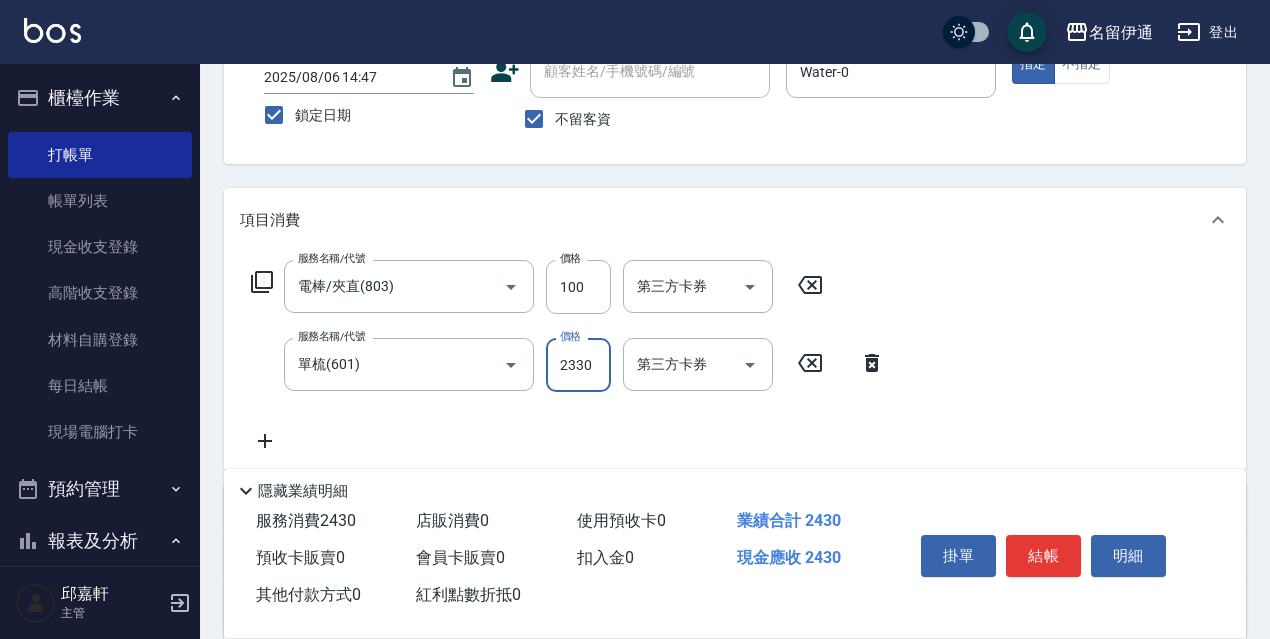 scroll, scrollTop: 0, scrollLeft: 0, axis: both 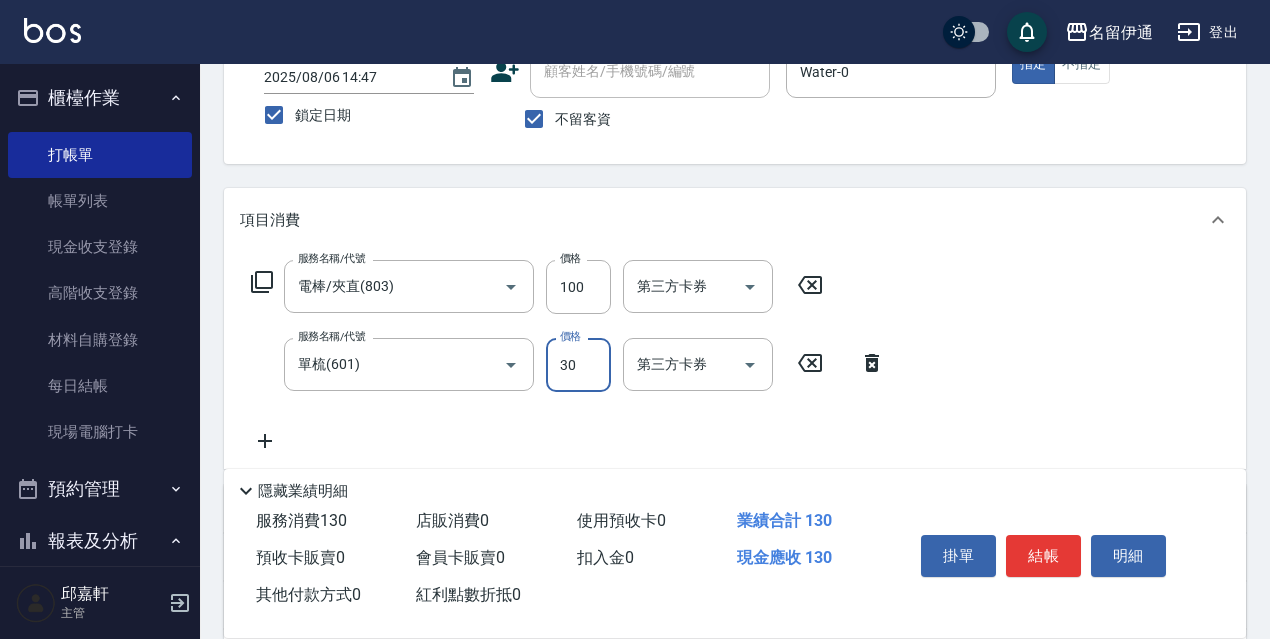 type on "330" 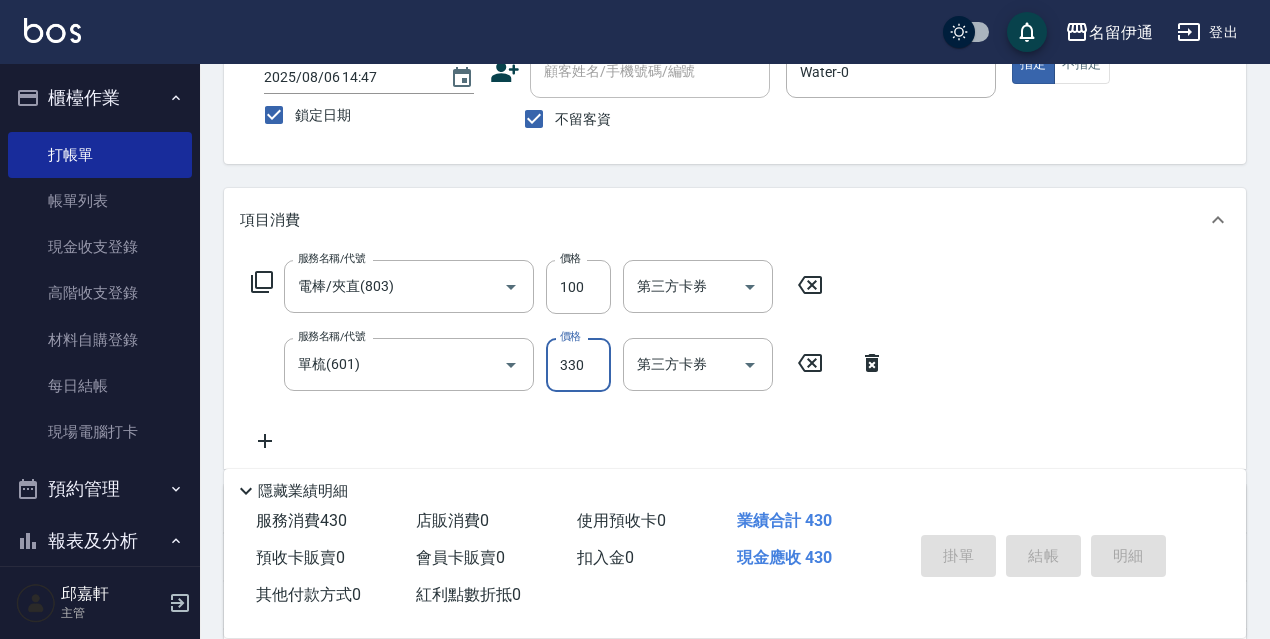 type 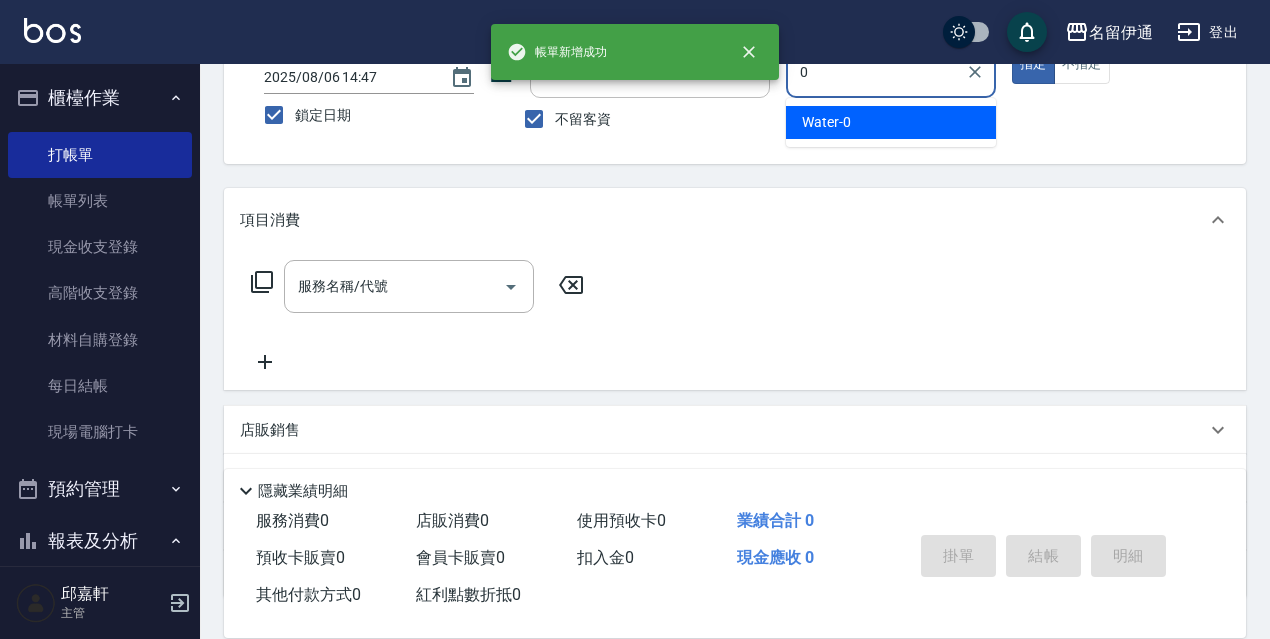 type on "Water-0" 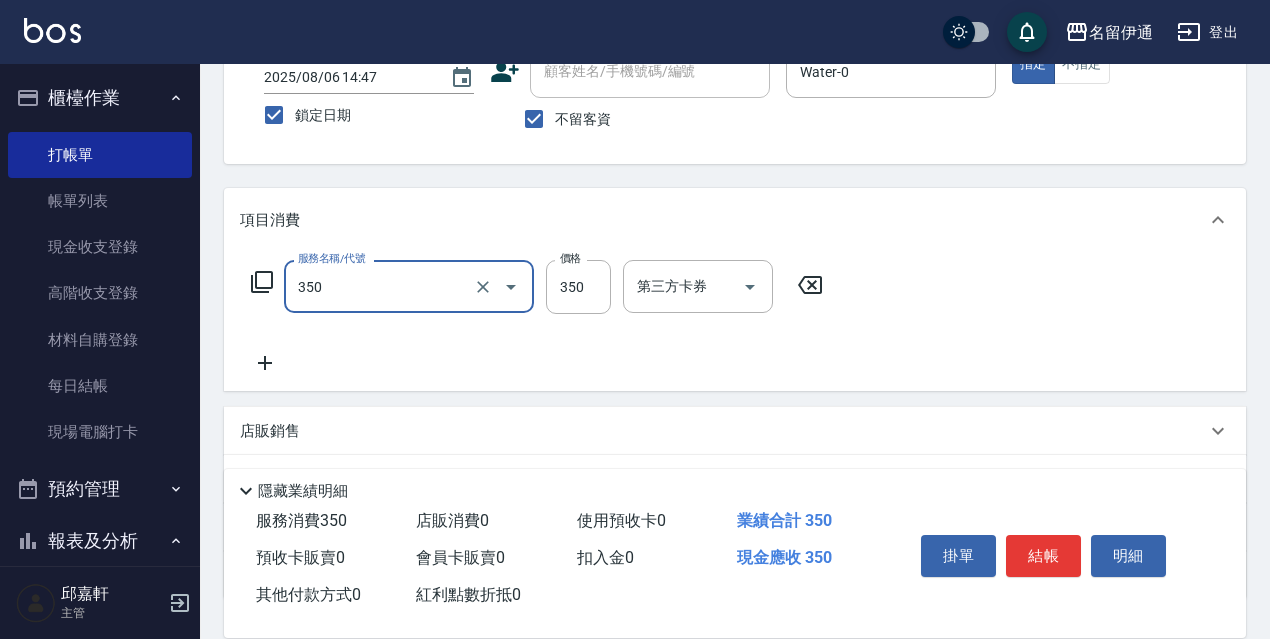 type on "洗髮350(350)" 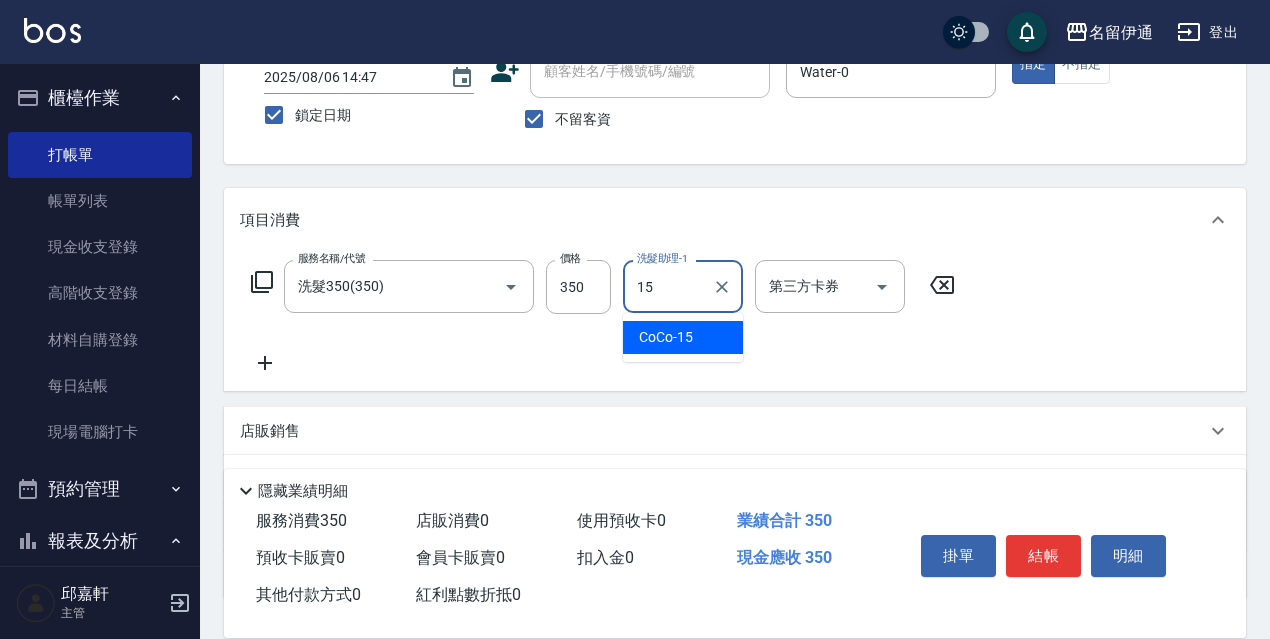 type on "CoCo-15" 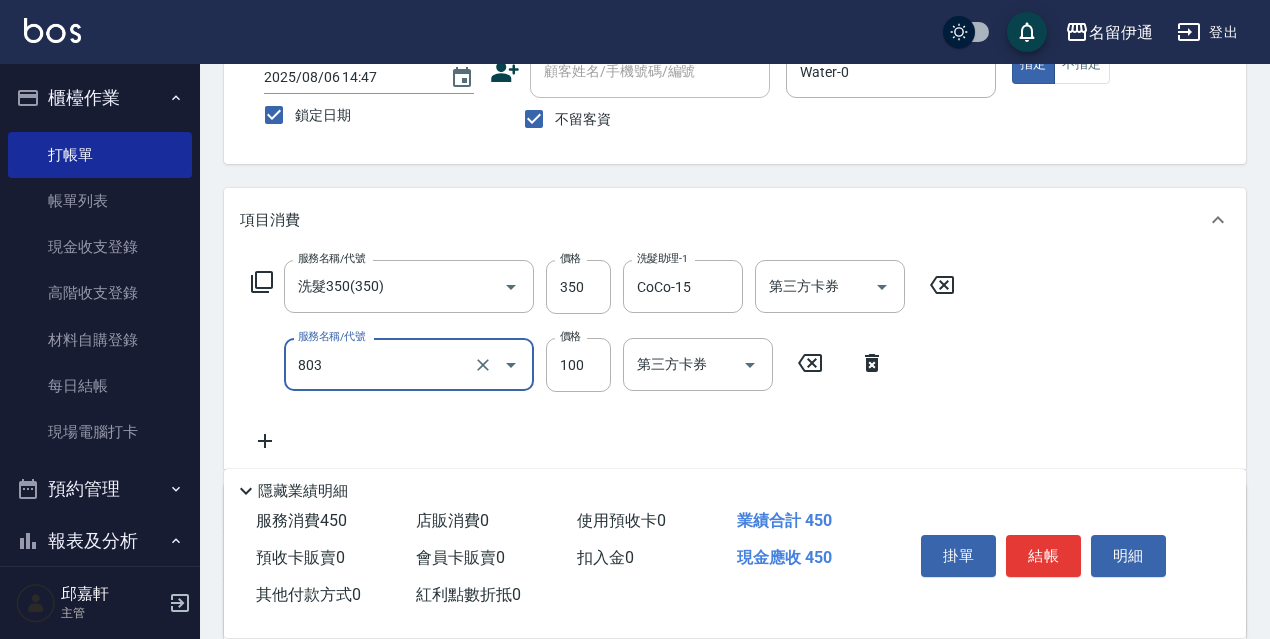 type on "電棒/夾直(803)" 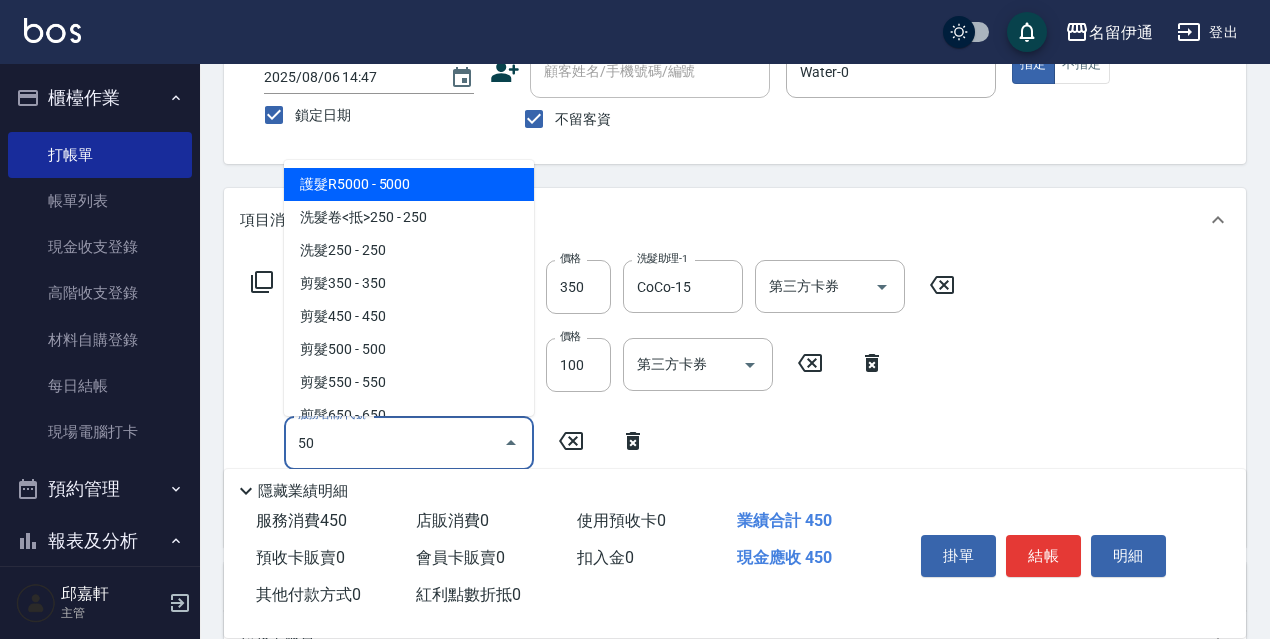 type on "504" 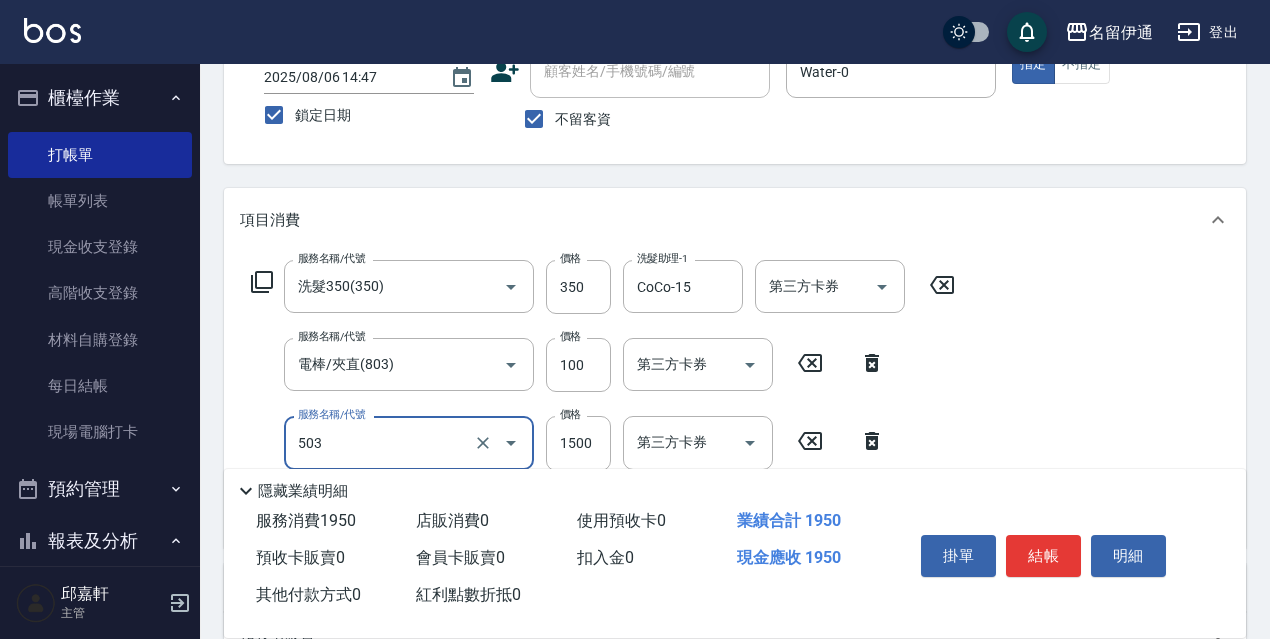 type on "染髮(1500)(503)" 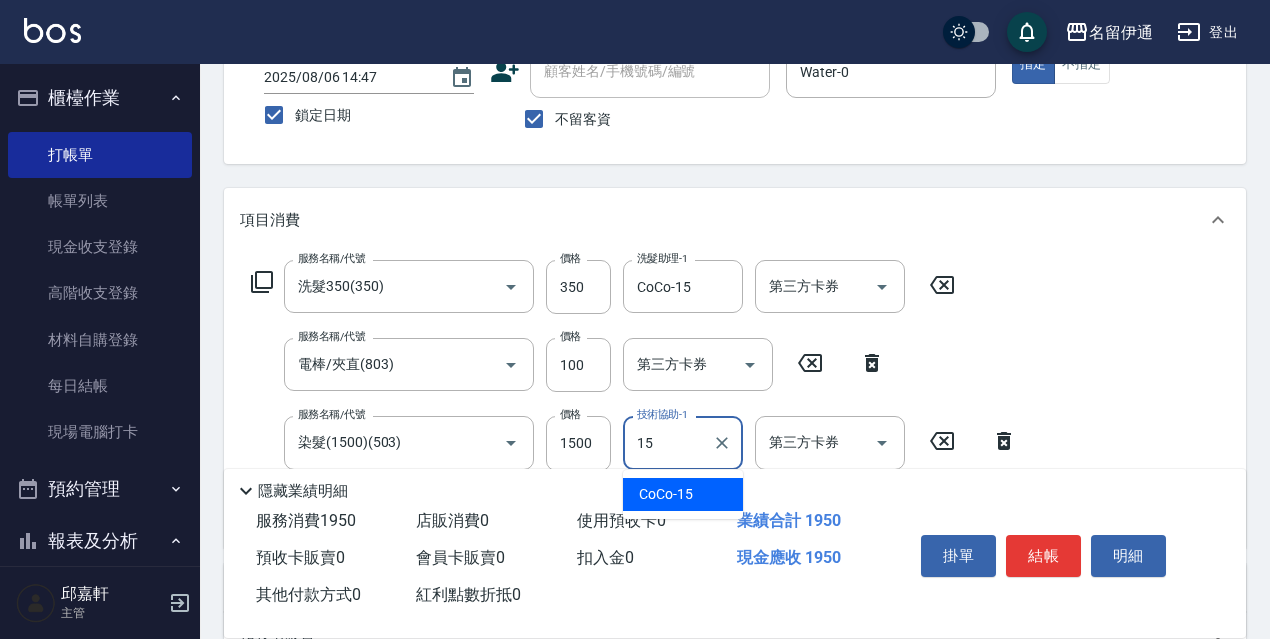 type on "CoCo-15" 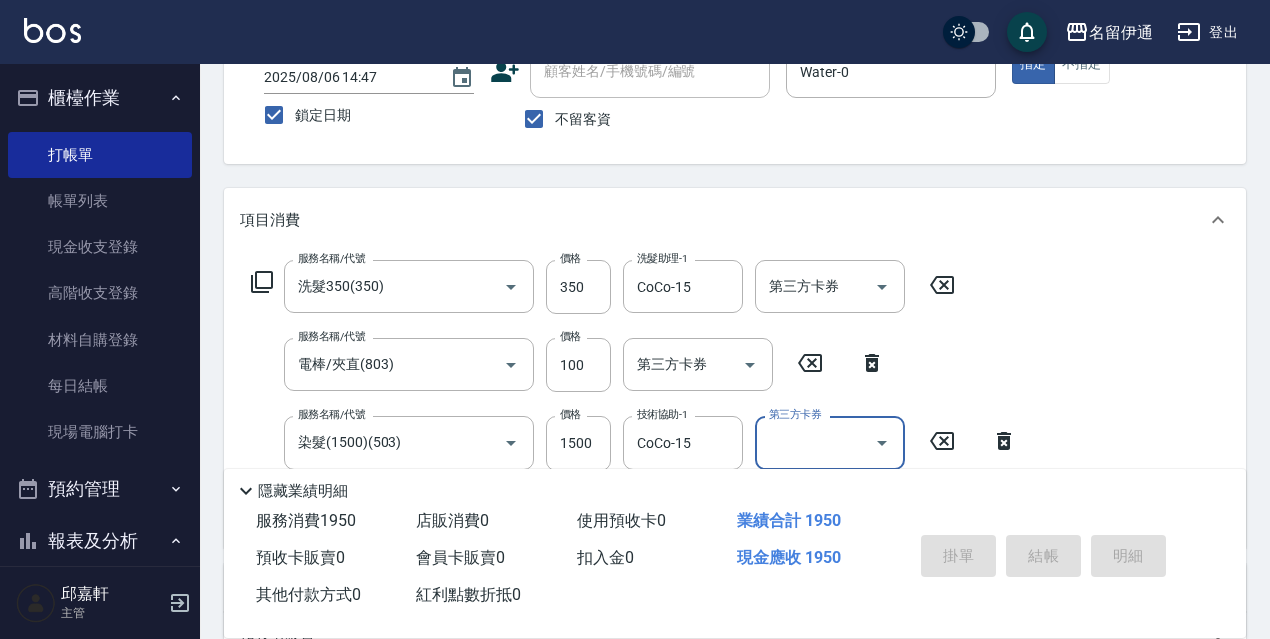 type 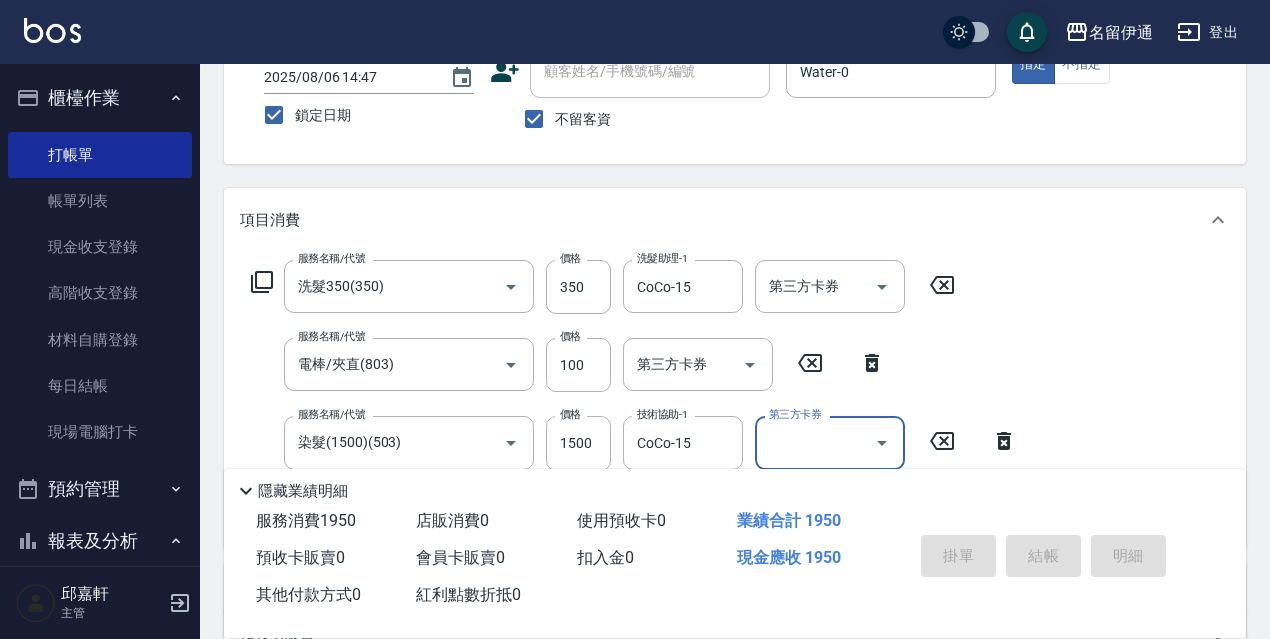 type 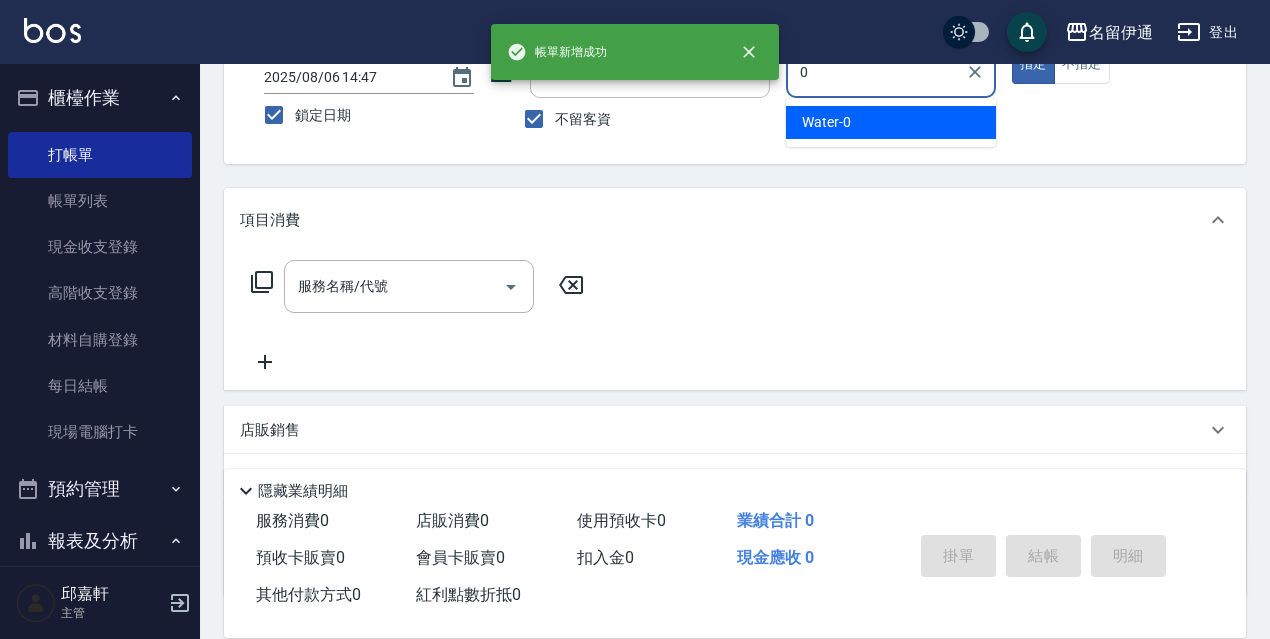 type on "Water-0" 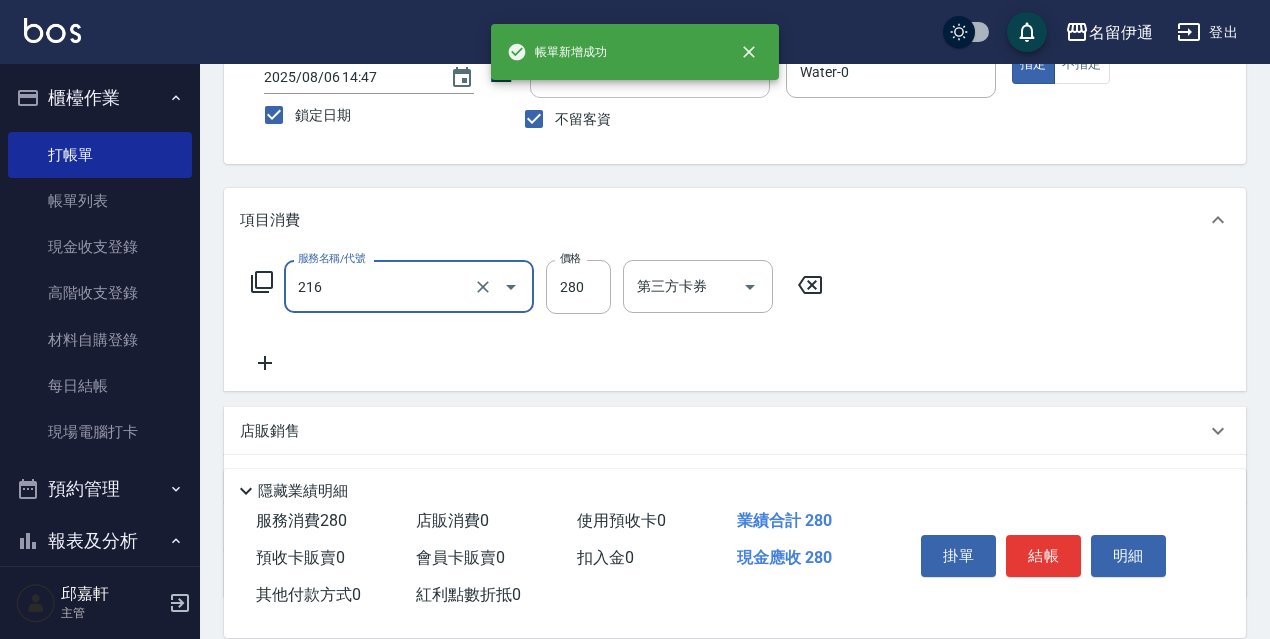 type on "洗髮卷<抵>280(216)" 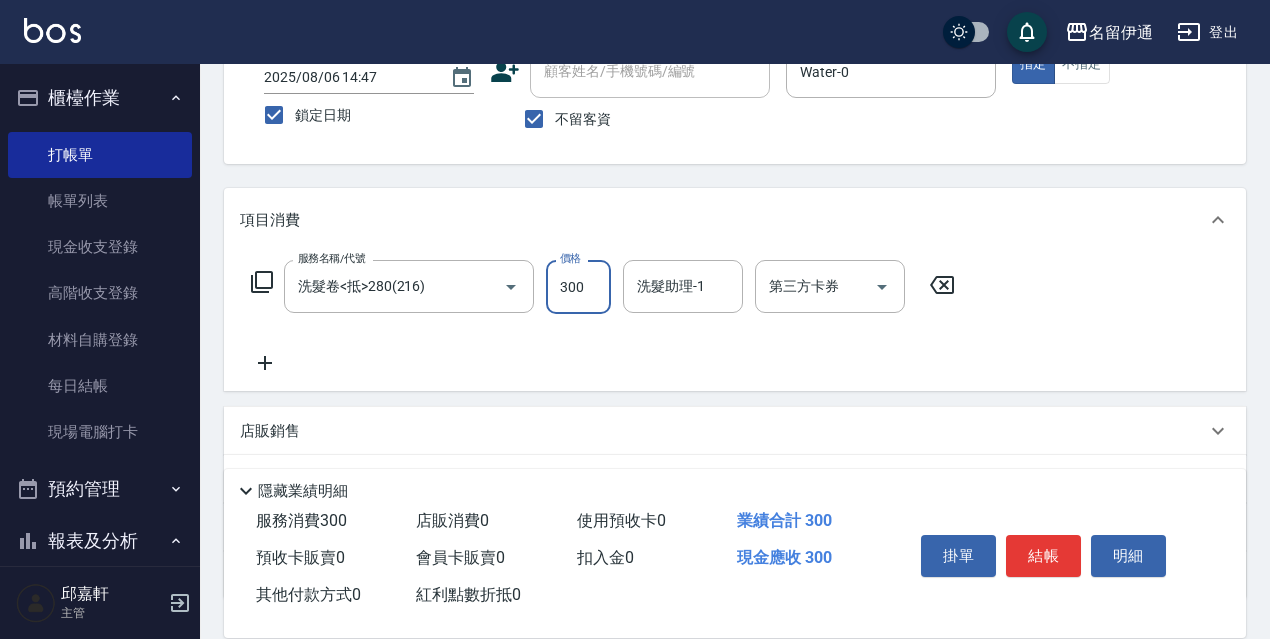 type on "300" 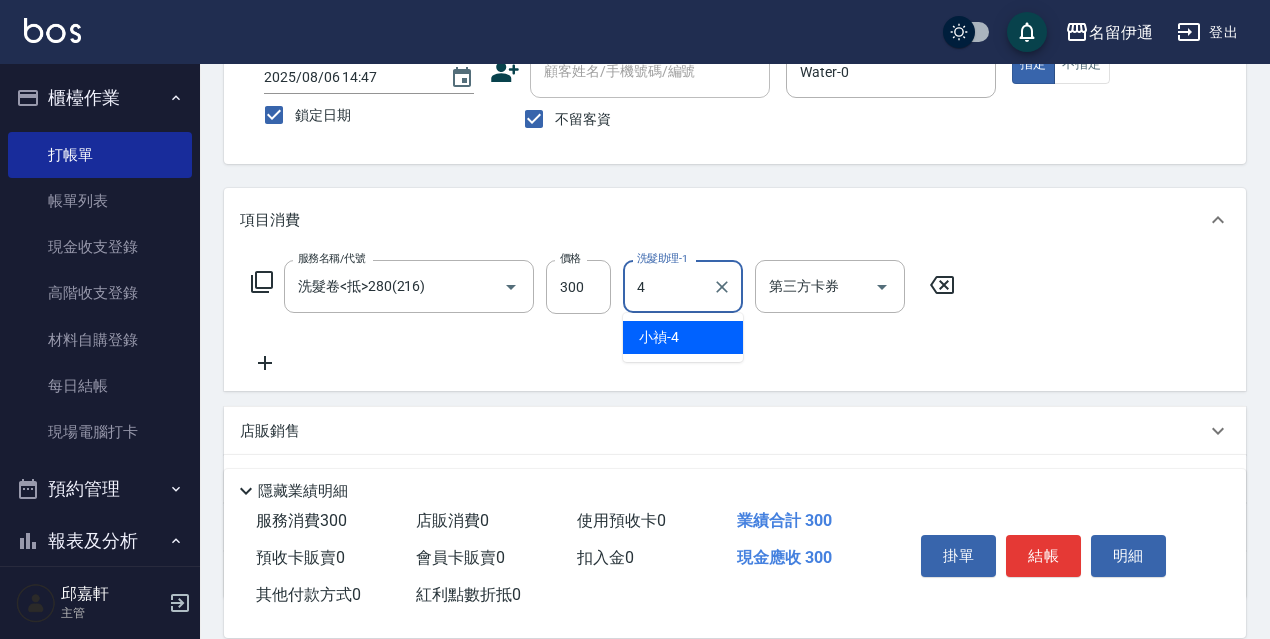 type on "小禎-4" 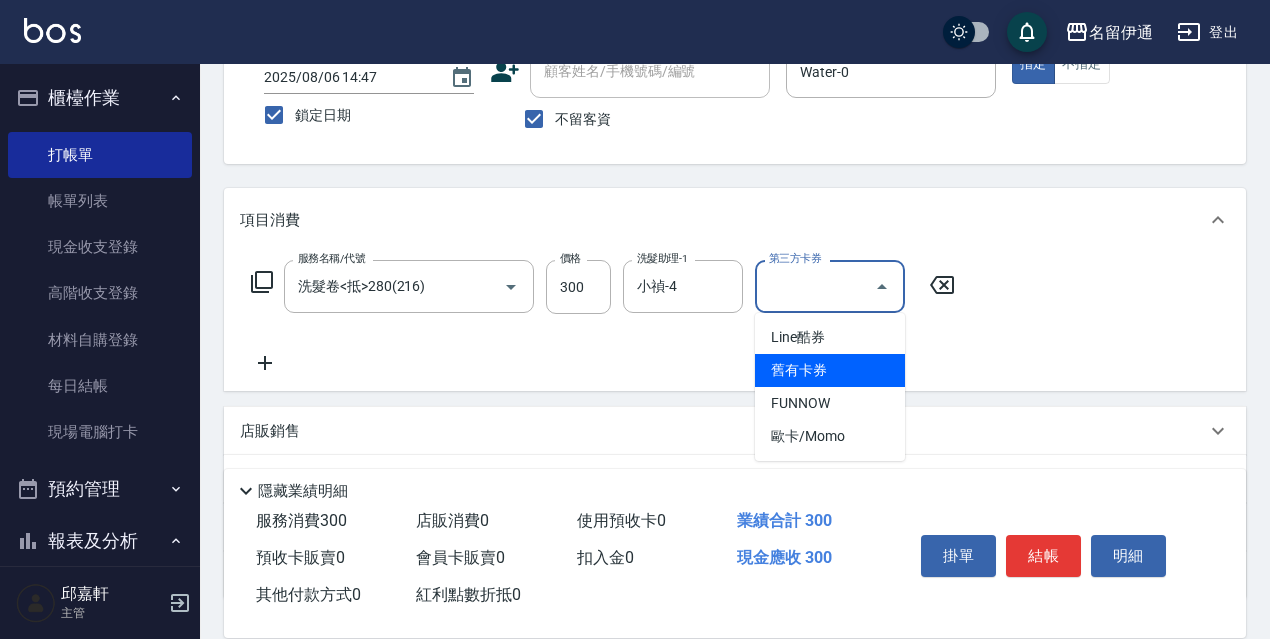 type on "舊有卡券" 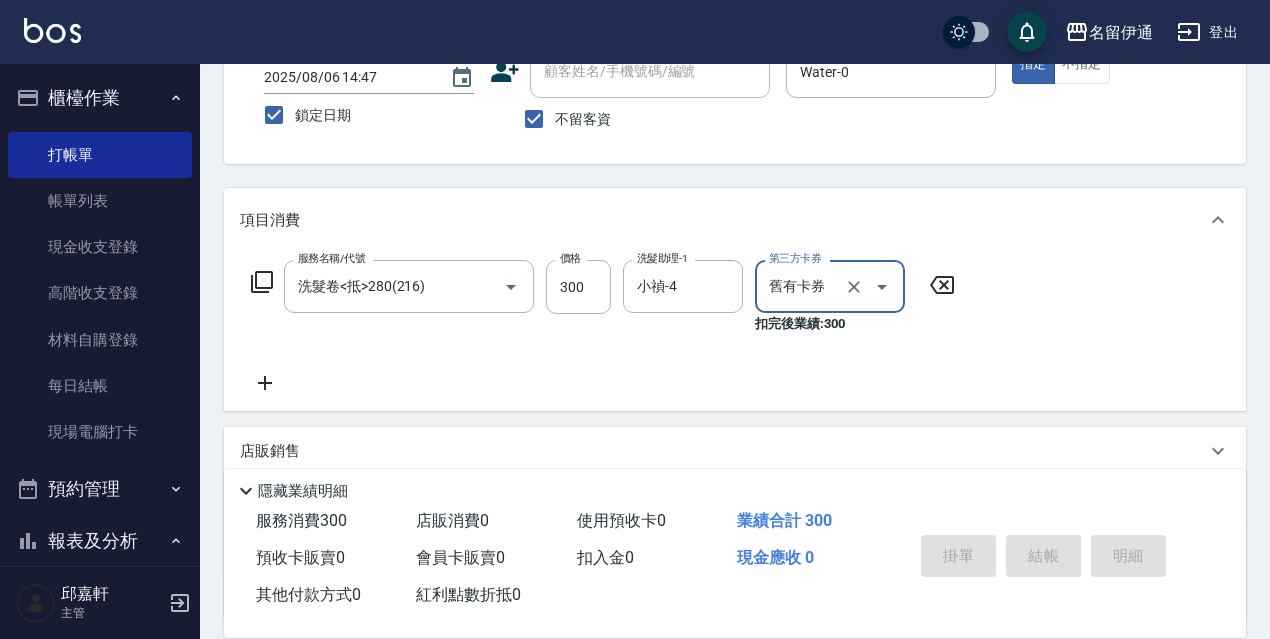 type 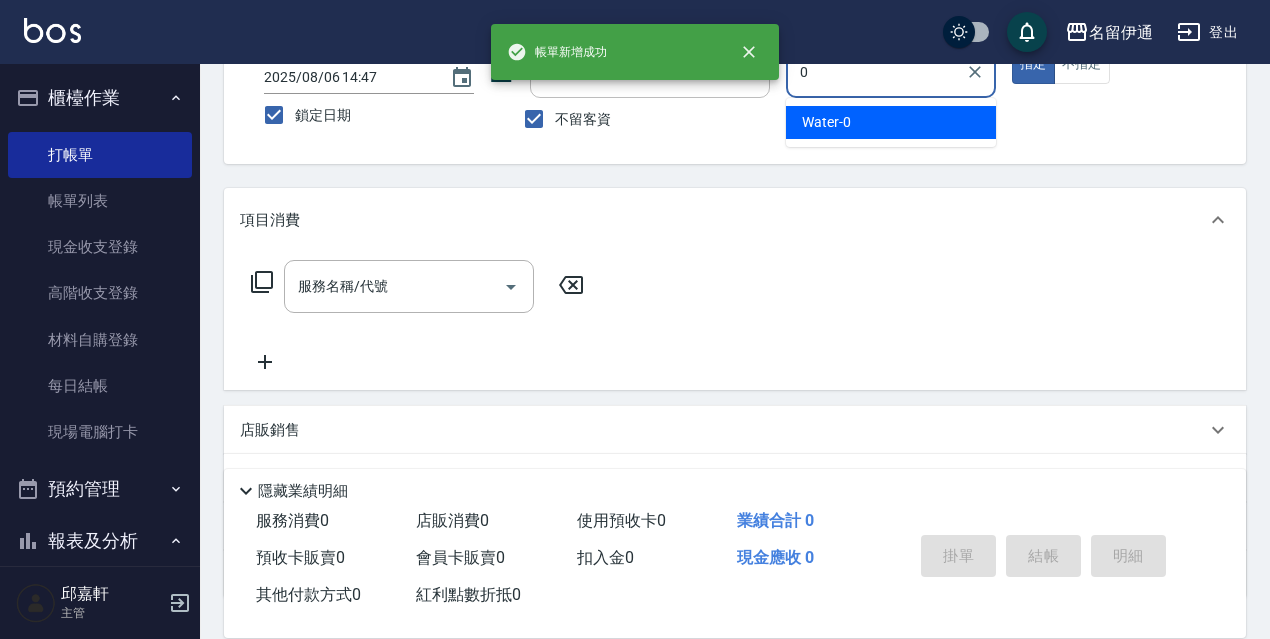 type on "Water-0" 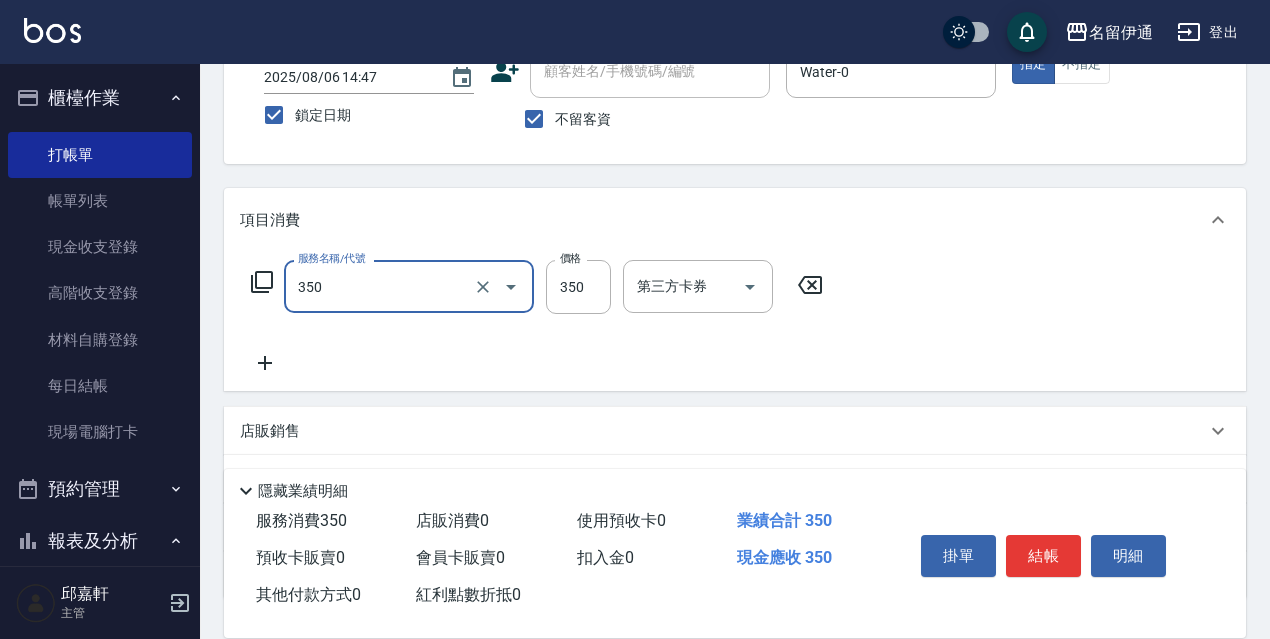 type on "洗髮350(350)" 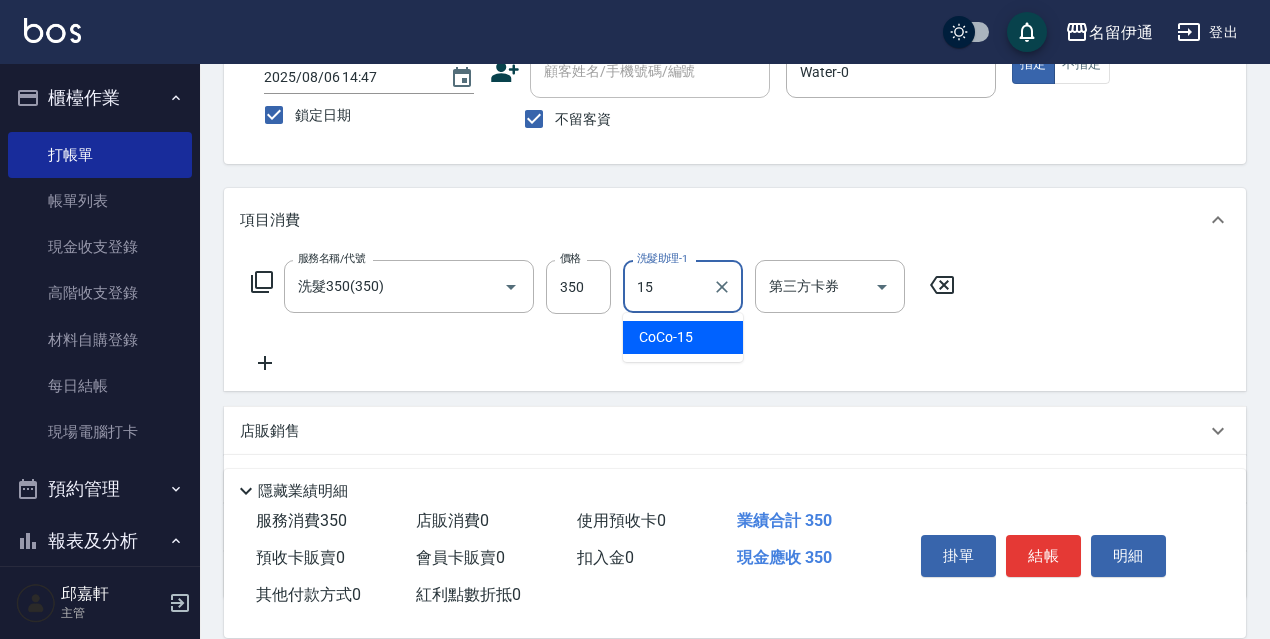 type on "CoCo-15" 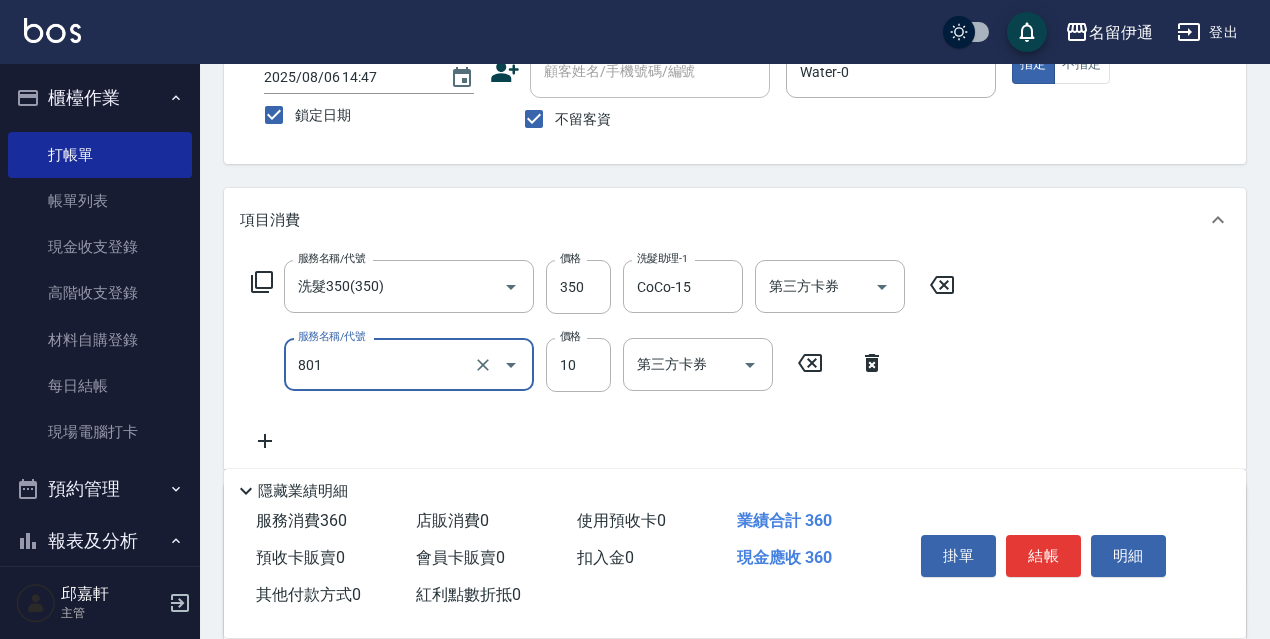 type on "潤絲精(801)" 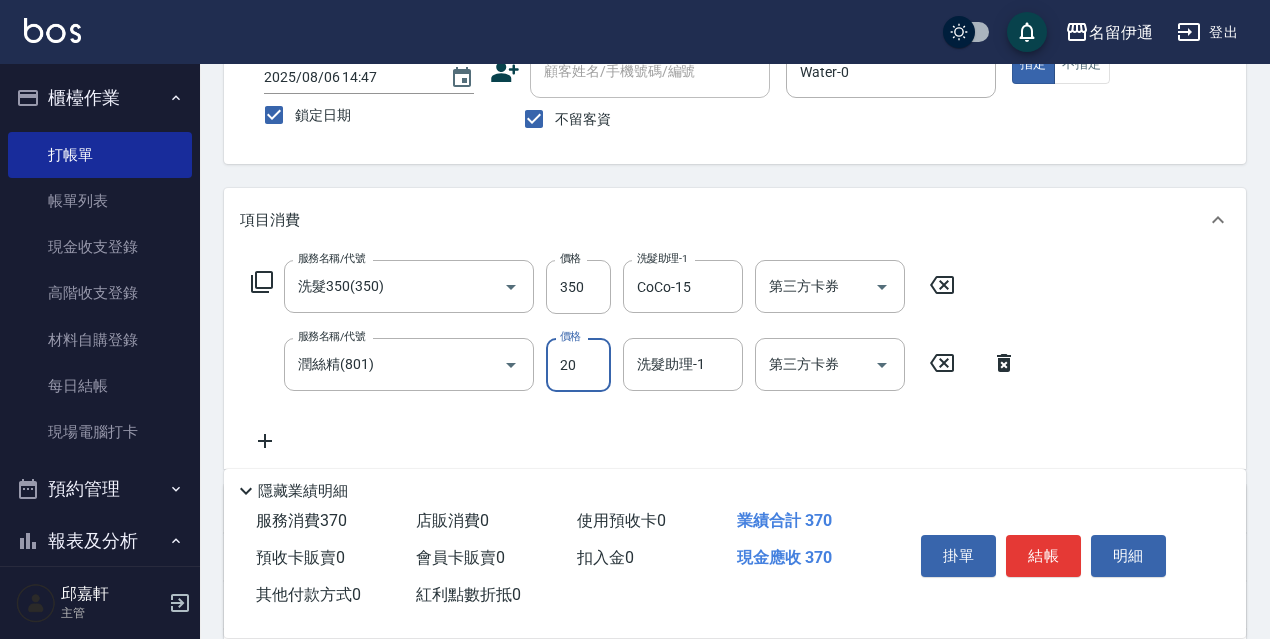 type on "20" 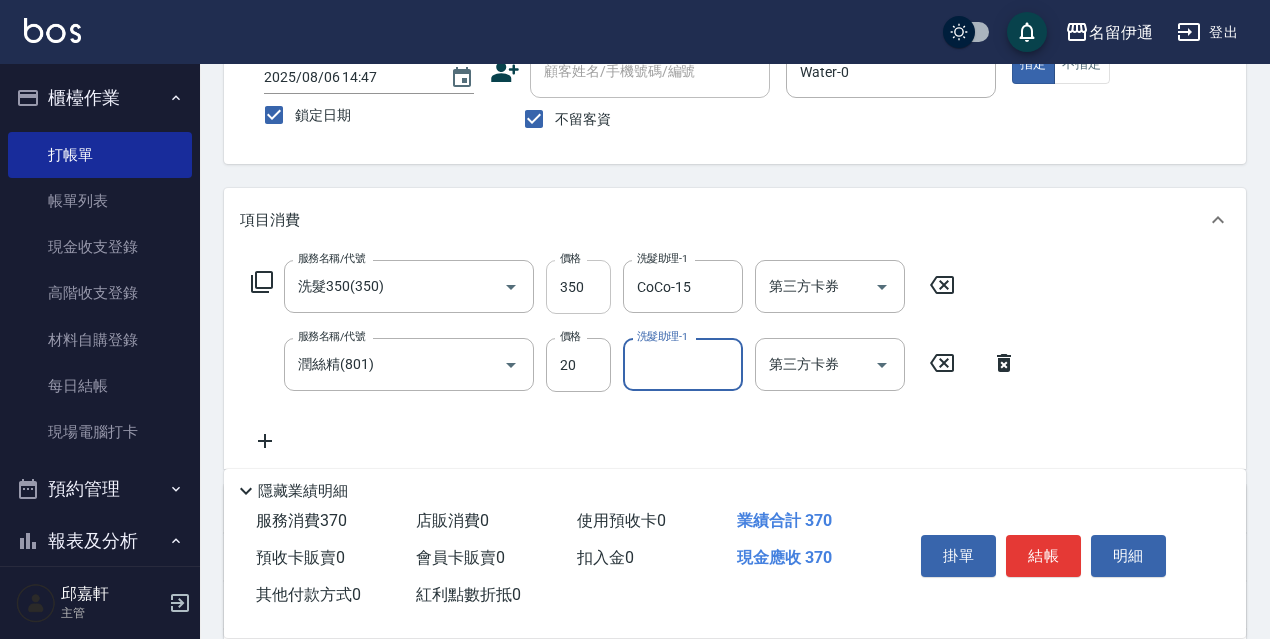 click on "350" at bounding box center (578, 287) 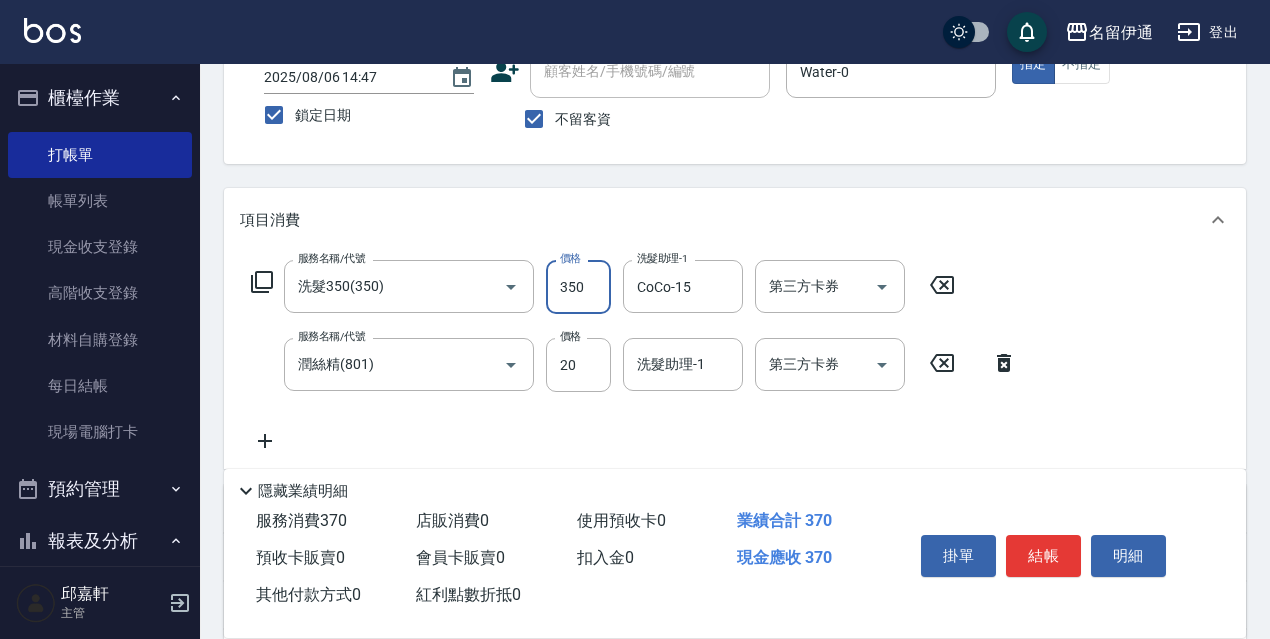 click on "350" at bounding box center [578, 287] 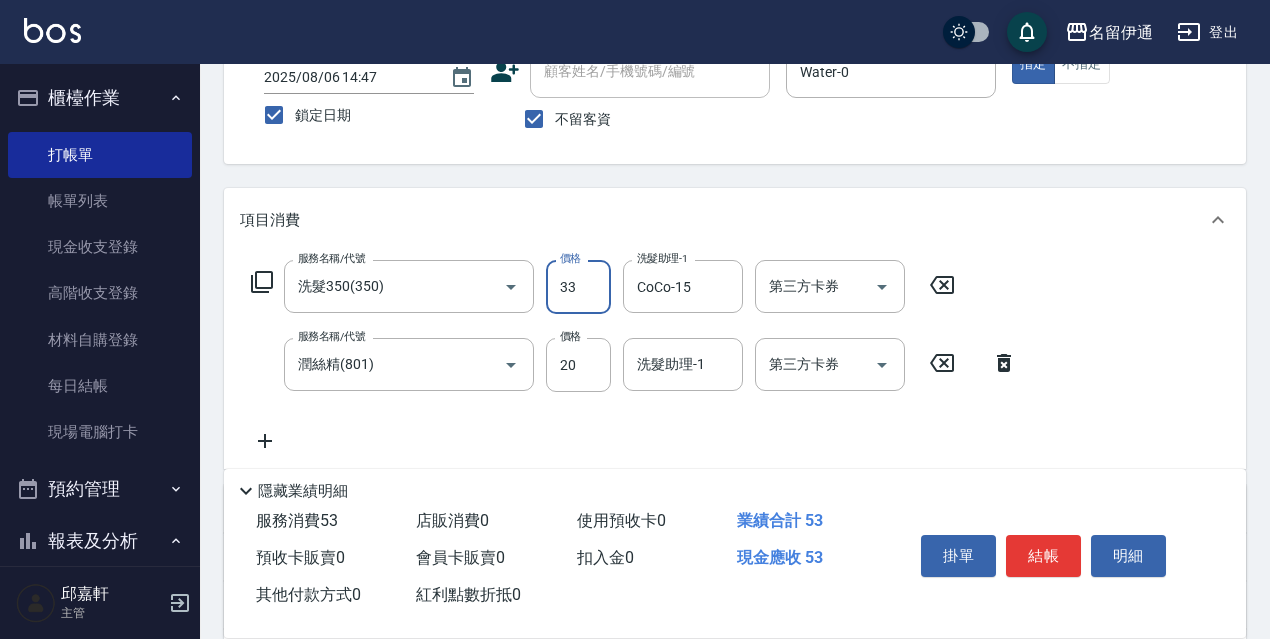 type on "330" 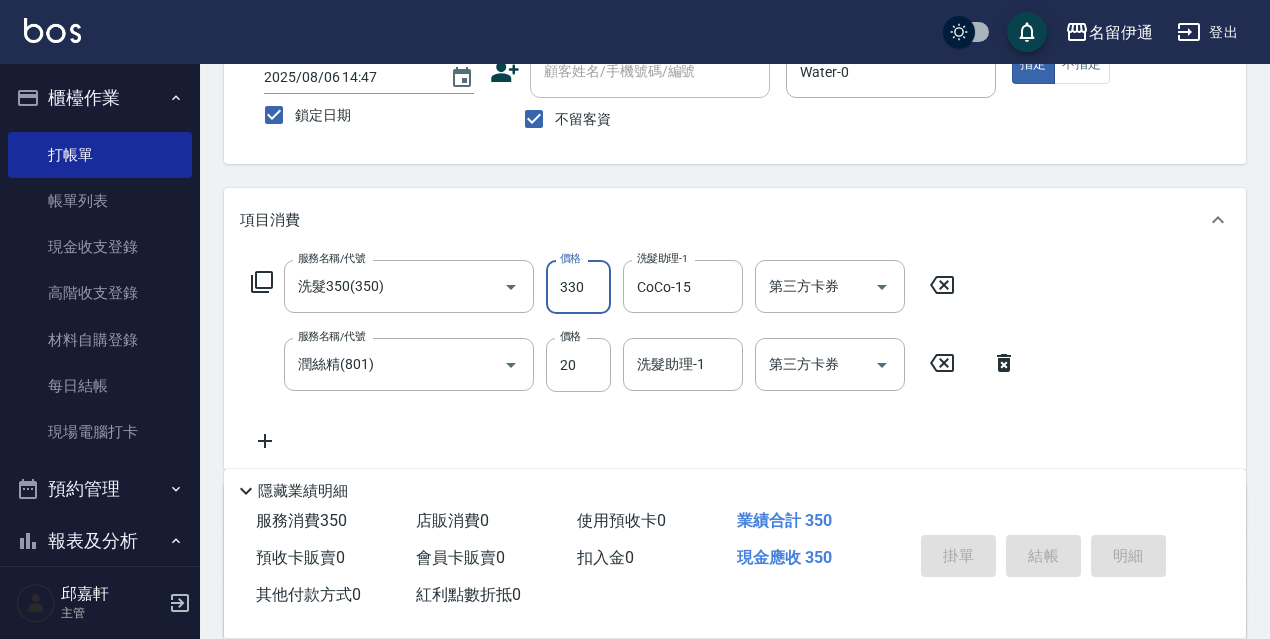 type 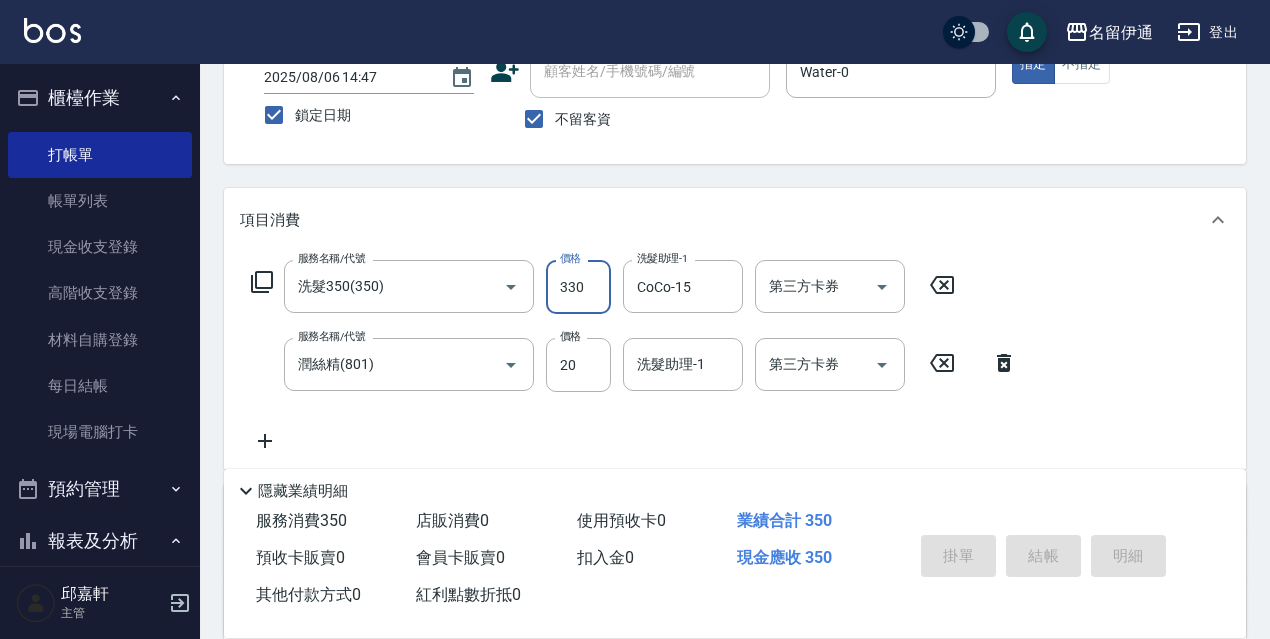 type 